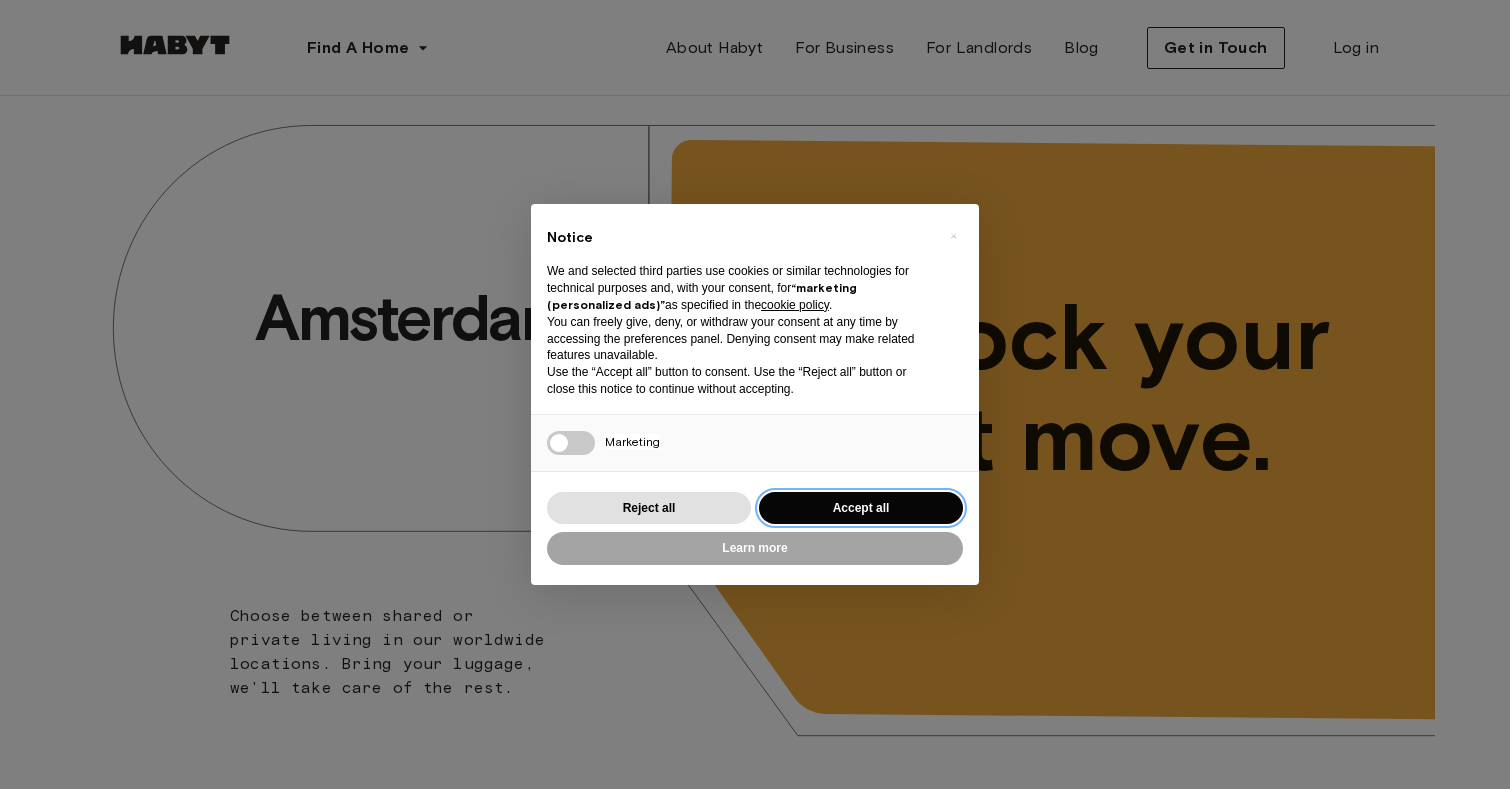 scroll, scrollTop: 0, scrollLeft: 0, axis: both 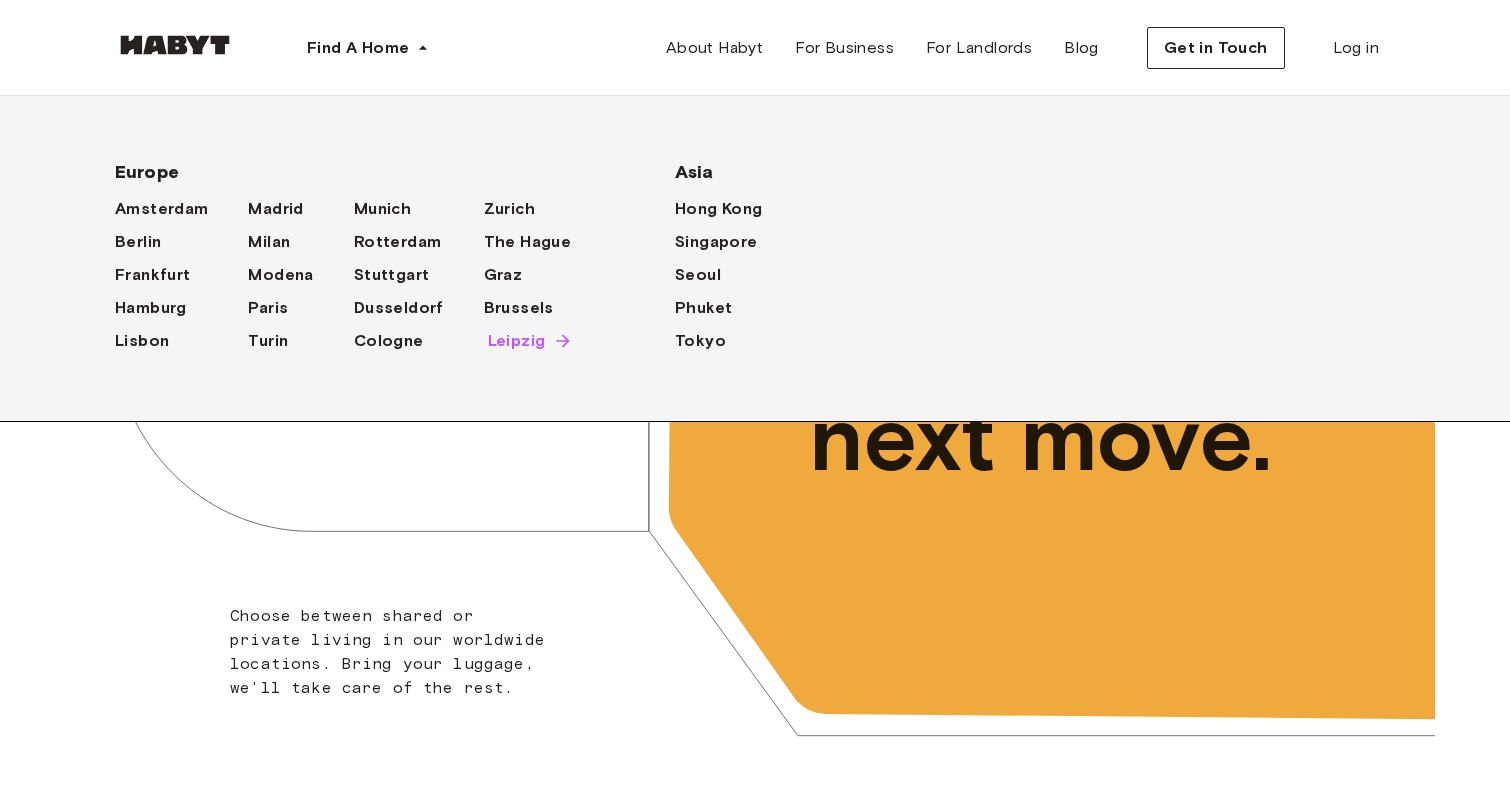 click on "Leipzig" at bounding box center (517, 341) 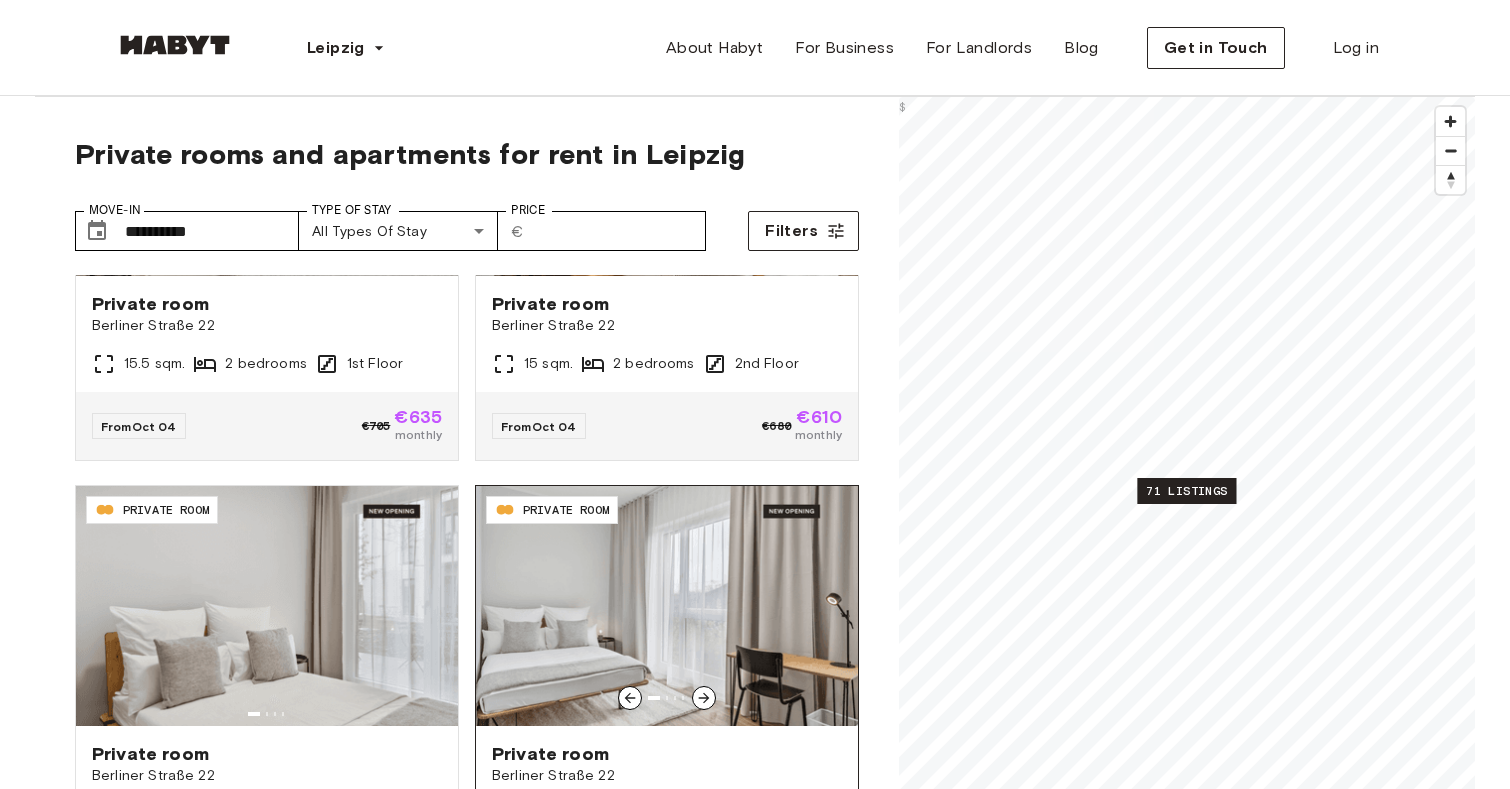 scroll, scrollTop: 431, scrollLeft: 0, axis: vertical 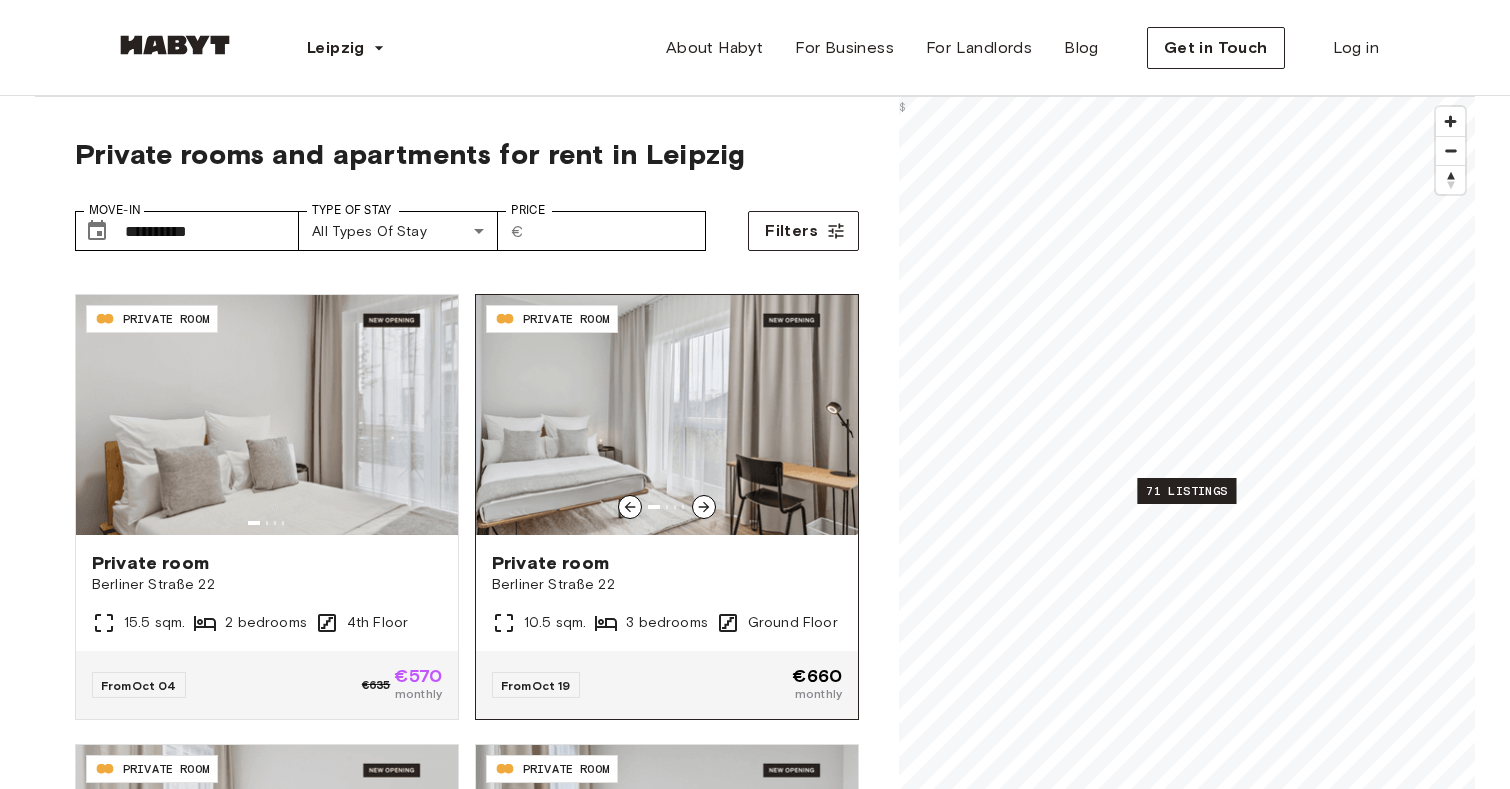 click 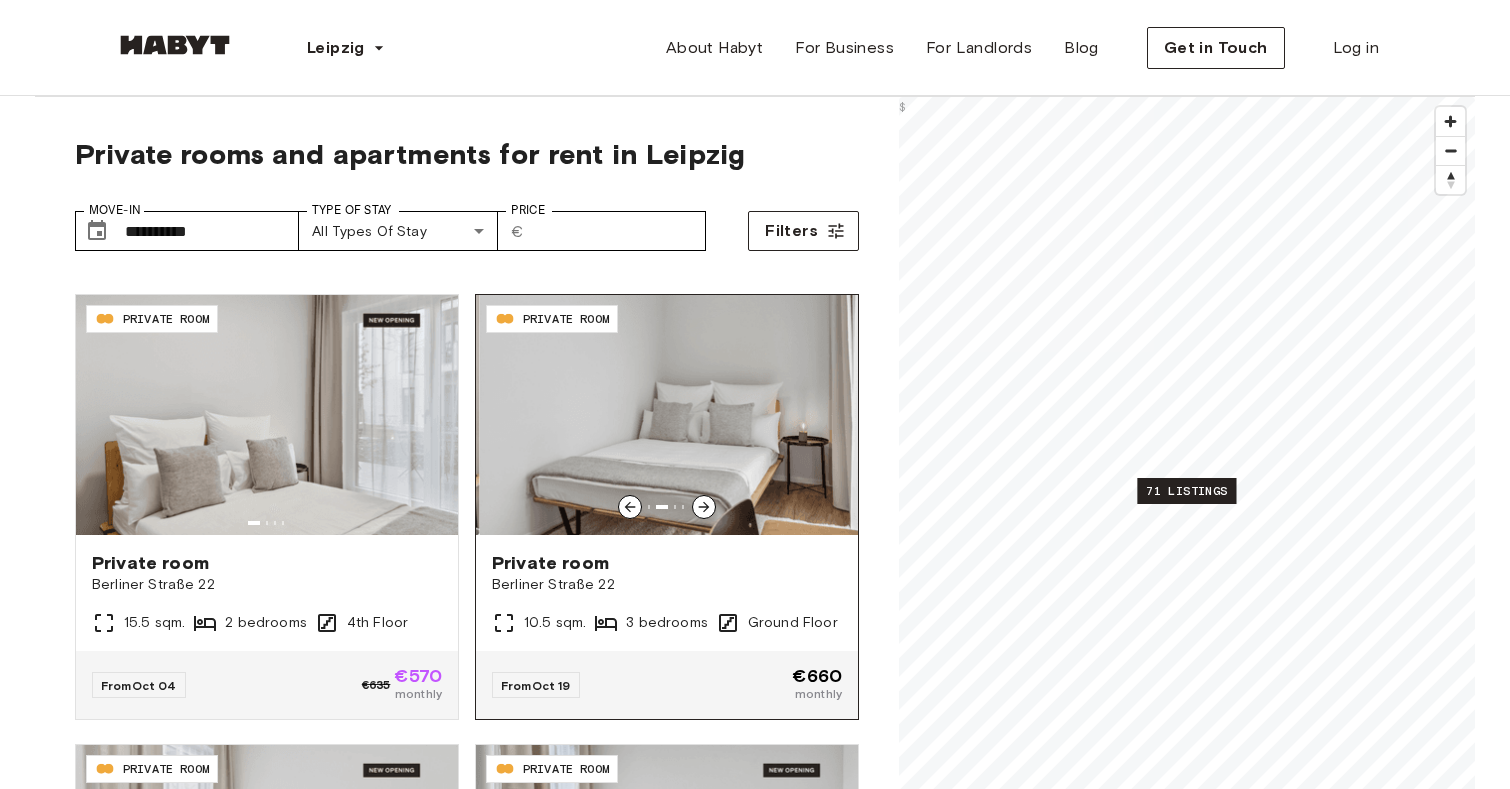 click 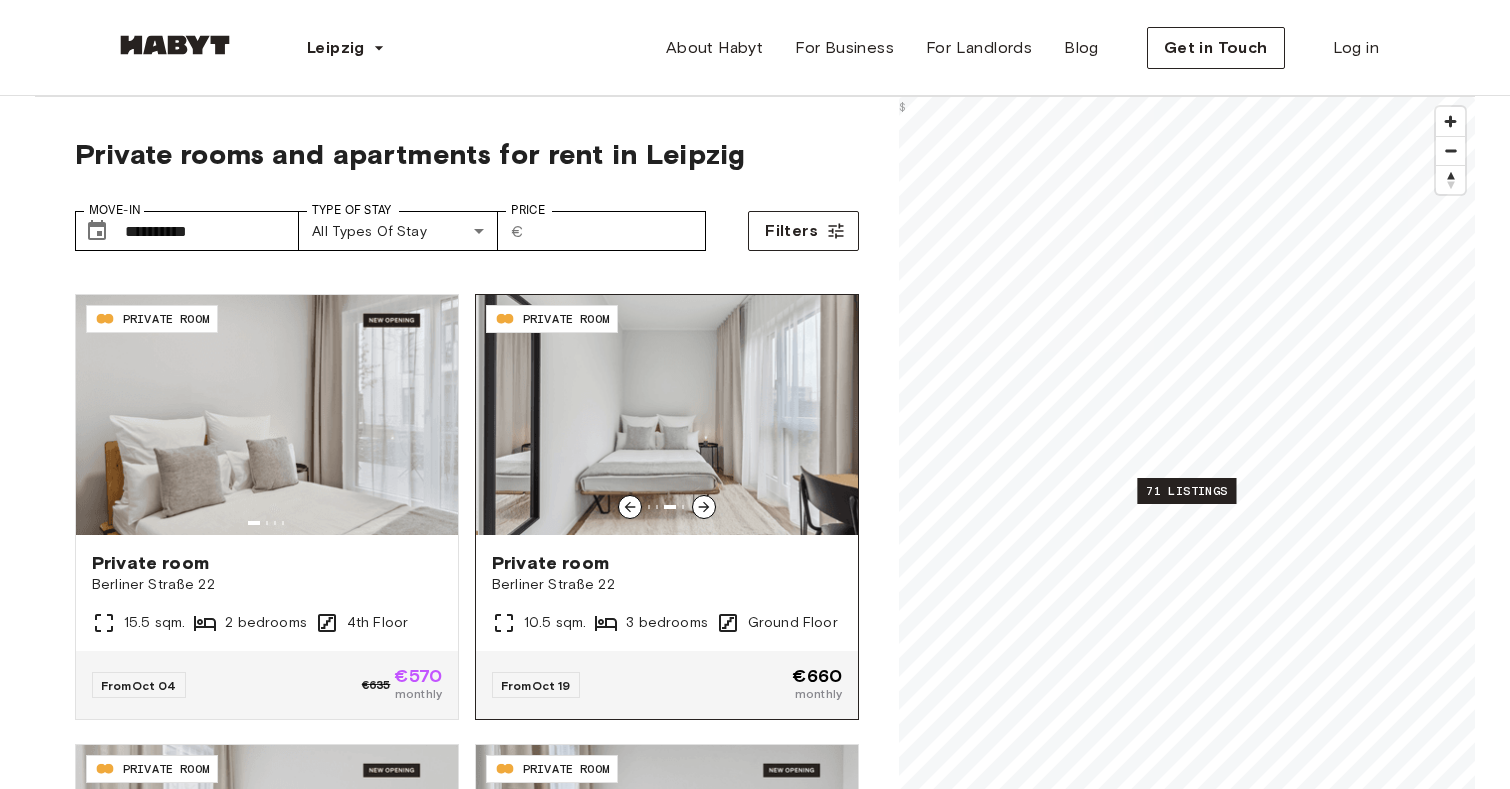 click 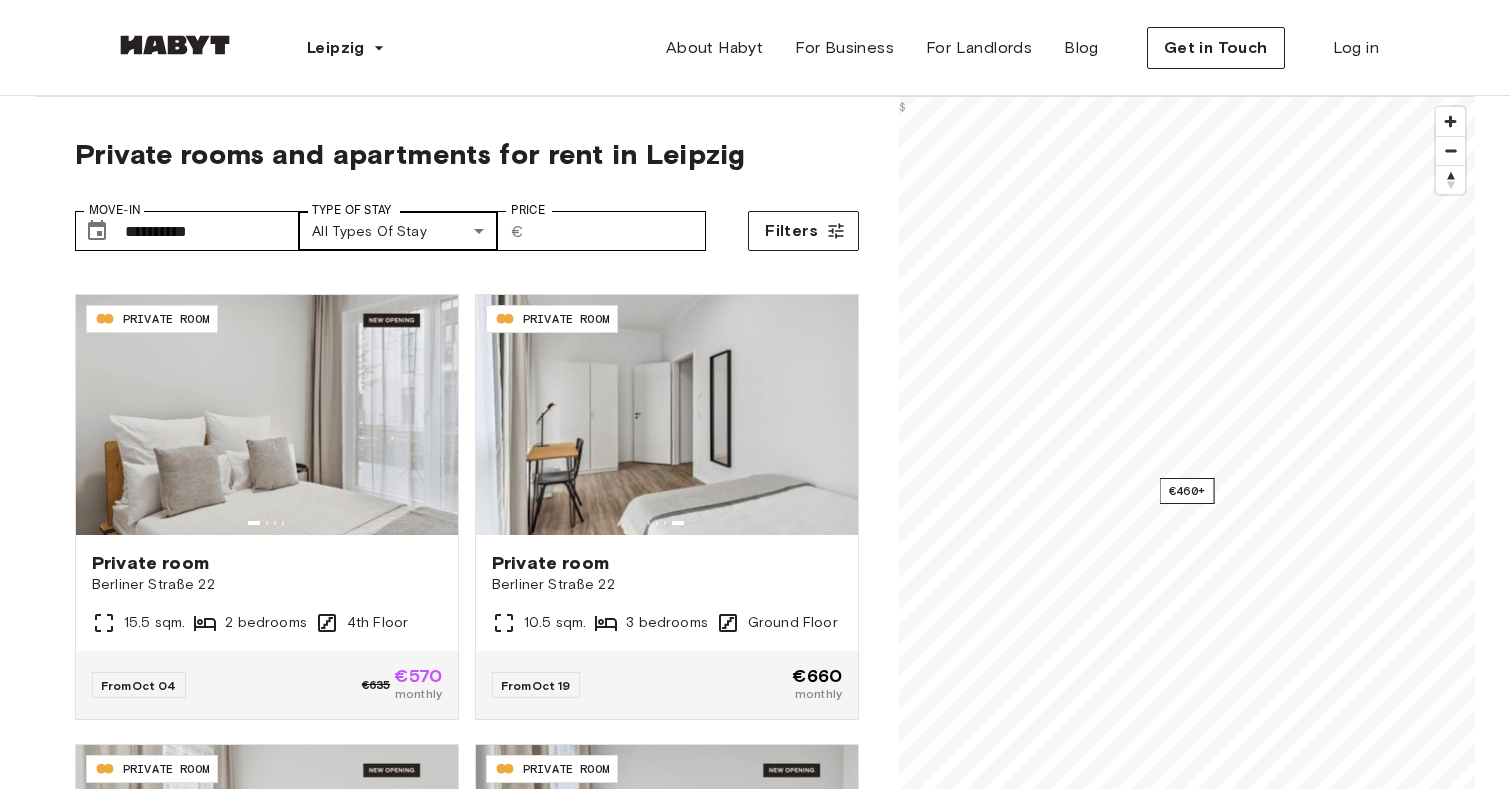 click on "[POSTAL_CODE] PRIVATE ROOM Private room [STREET] [NUMBER] [SQM] sqm. [BEDROOMS] bedrooms [FLOOR] Floor From [DATE] €[PRICE] €[PRICE] monthly [POSTAL_CODE] PRIVATE ROOM Private room [STREET] [NUMBER] [SQM] sqm. [BEDROOMS] bedrooms [FLOOR] Floor From [DATE] €[PRICE] €[PRICE] monthly [POSTAL_CODE] PRIVATE ROOM Private room [STREET] [NUMBER] [SQM] sqm. [BEDROOMS] bedrooms [FLOOR] Floor From [DATE] €[PRICE] €[PRICE] monthly [POSTAL_CODE] PRIVATE ROOM Private room [STREET] [NUMBER] [SQM] sqm. [BEDROOMS] bedrooms [FLOOR] Floor From [DATE] €[PRICE] monthly [POSTAL_CODE] PRIVATE ROOM Private room [STREET] [NUMBER] [SQM] sqm." at bounding box center (755, 2502) 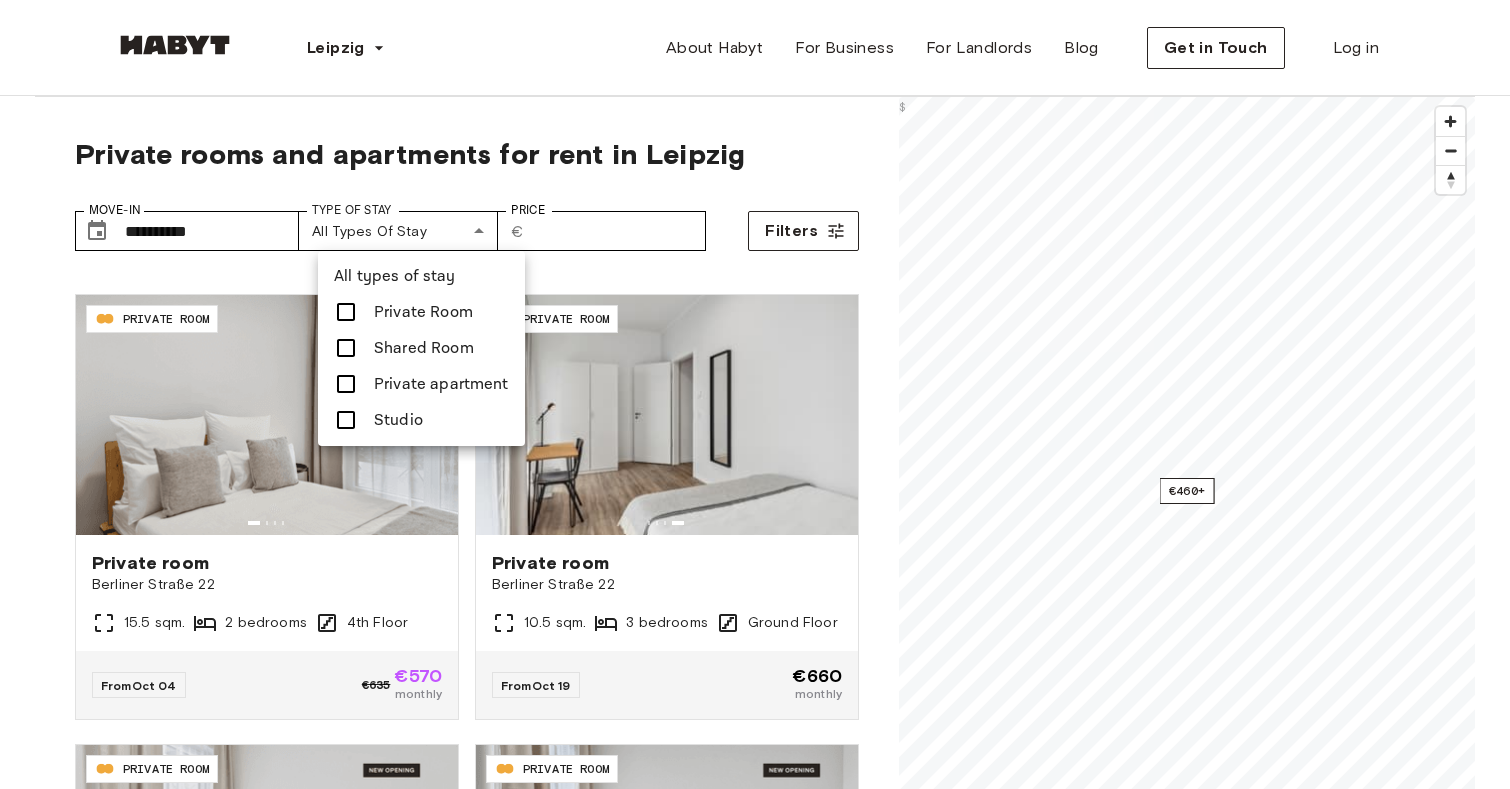 click on "Private apartment" at bounding box center [441, 384] 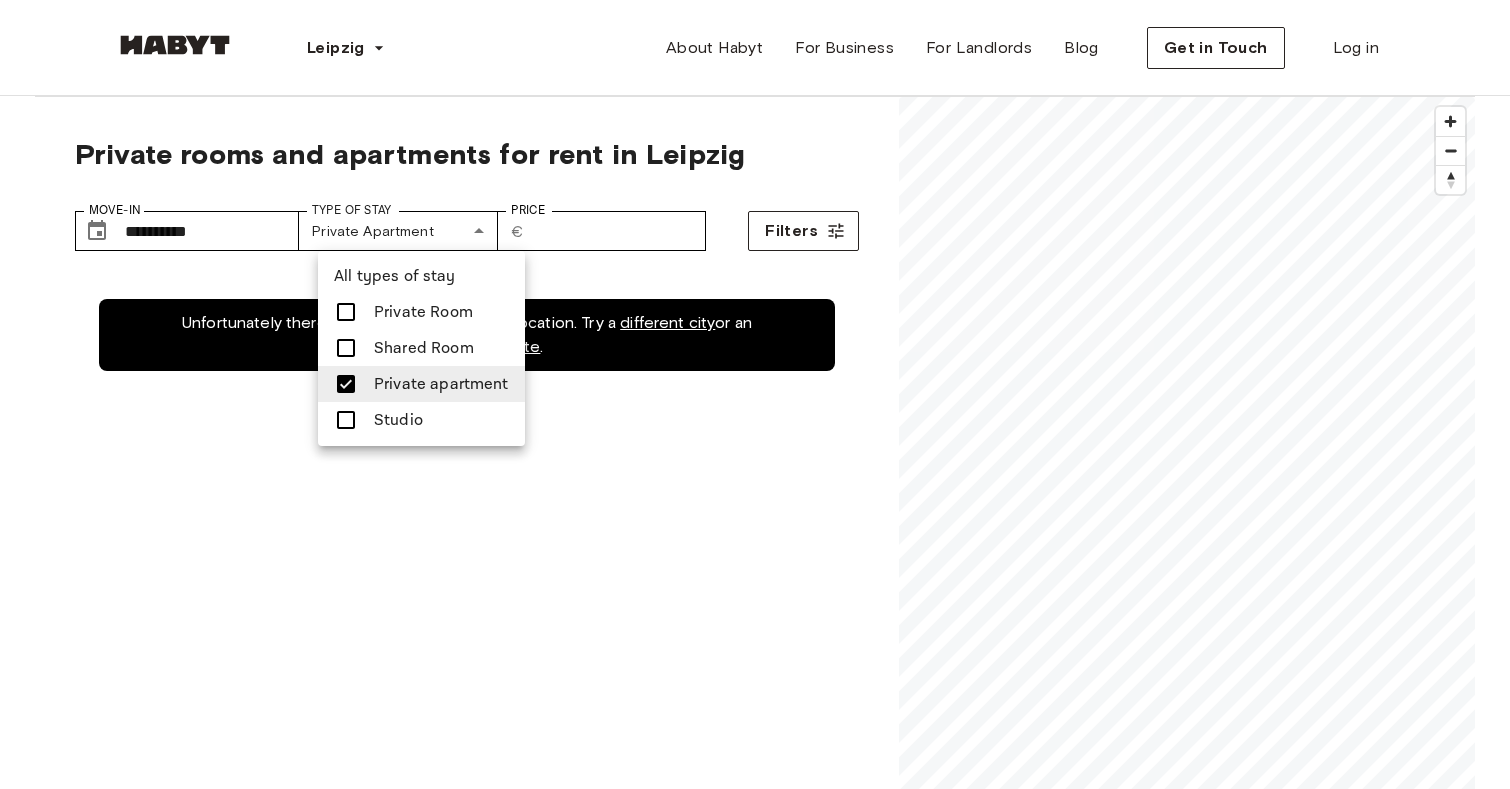 scroll, scrollTop: 0, scrollLeft: 0, axis: both 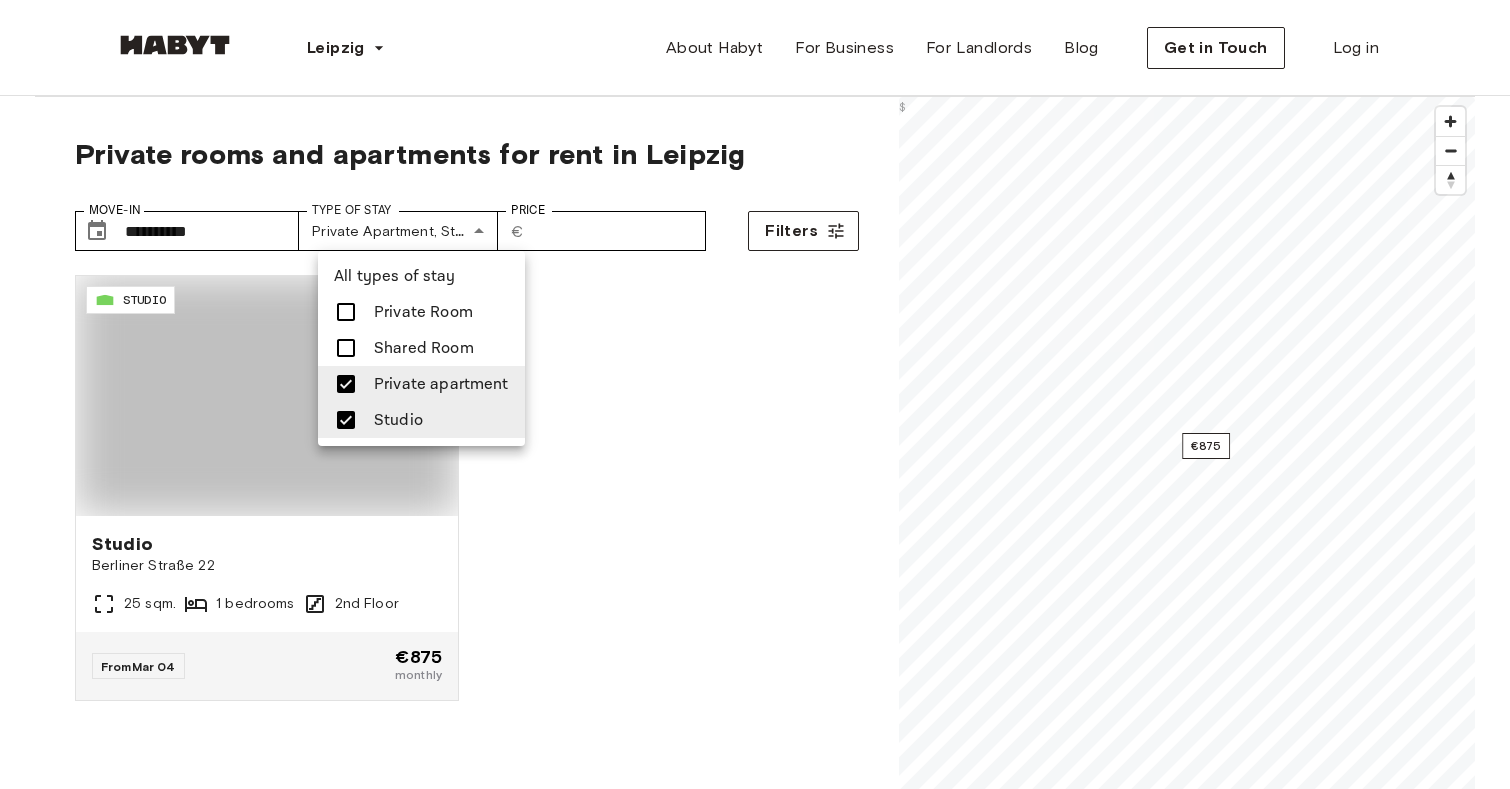 type on "**********" 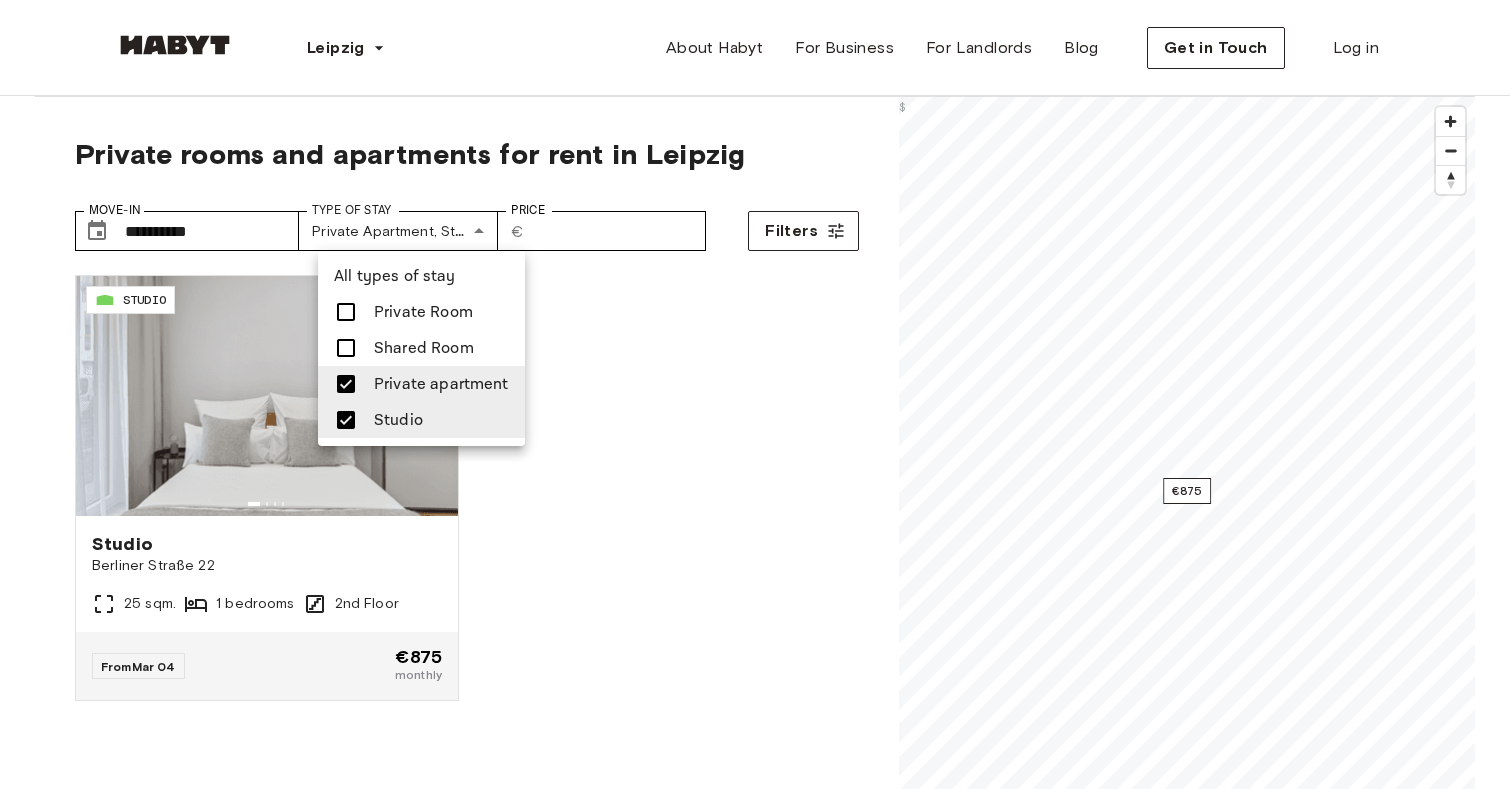 click at bounding box center [755, 394] 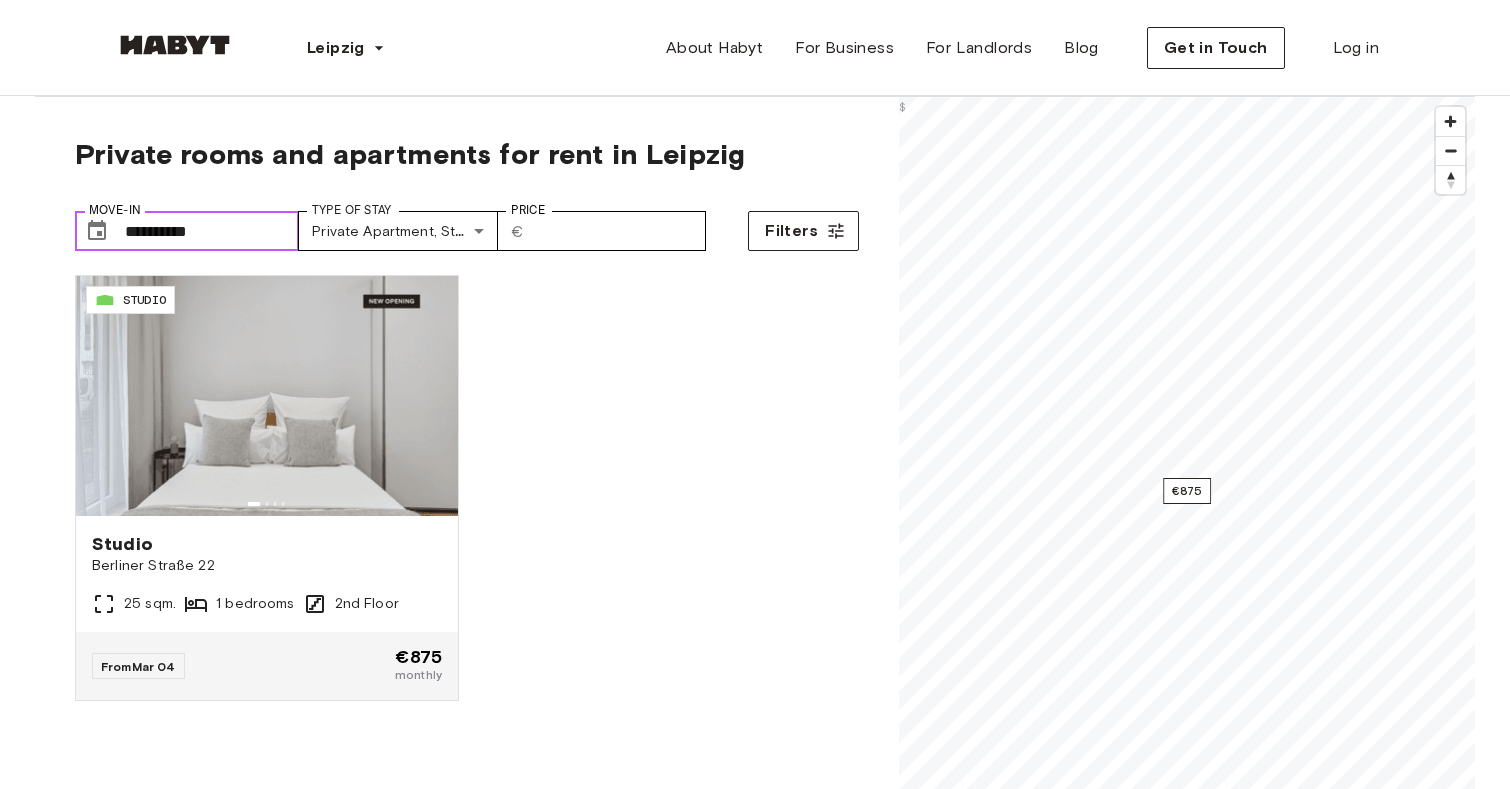 click on "**********" at bounding box center [212, 231] 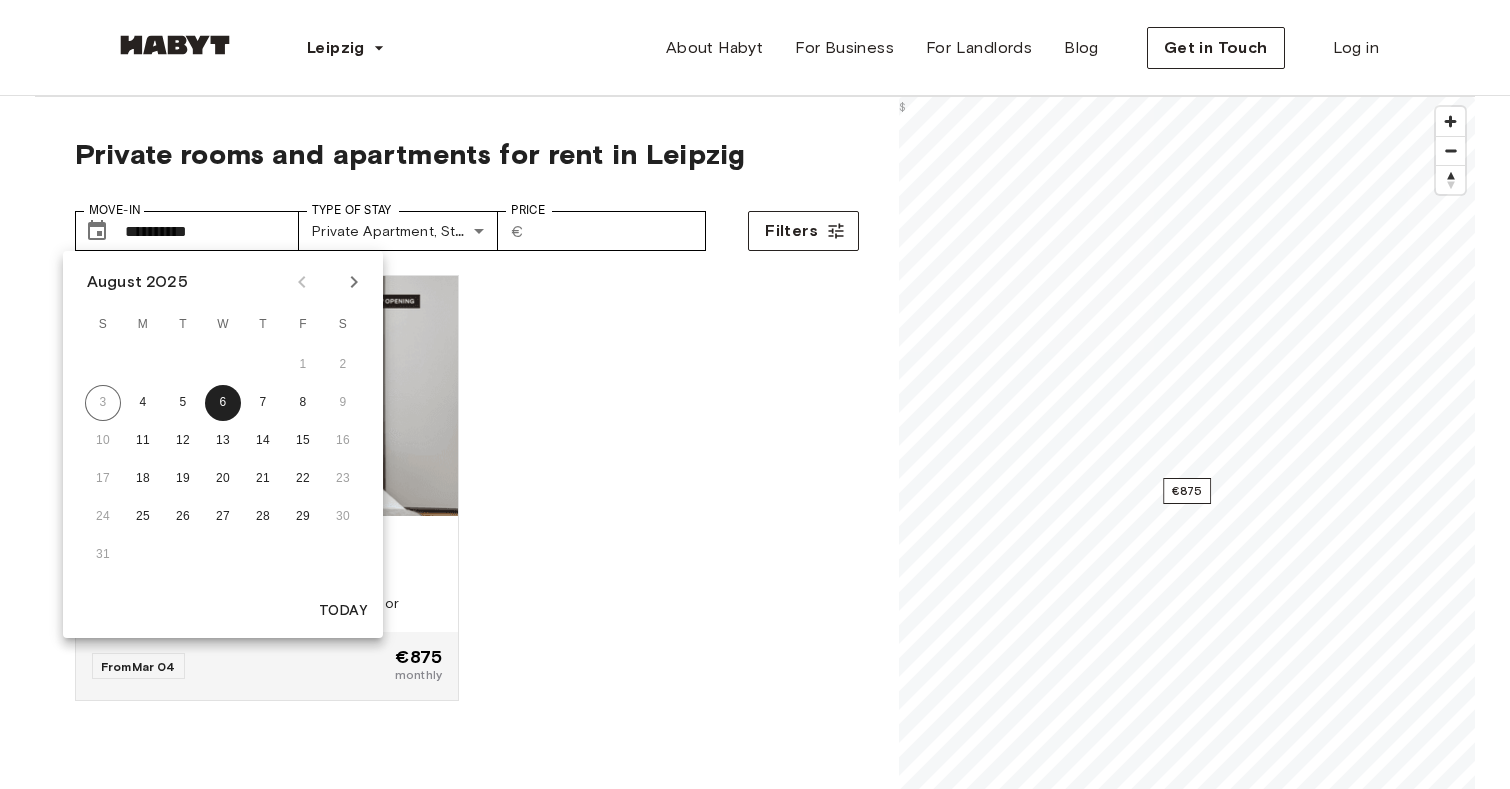 click 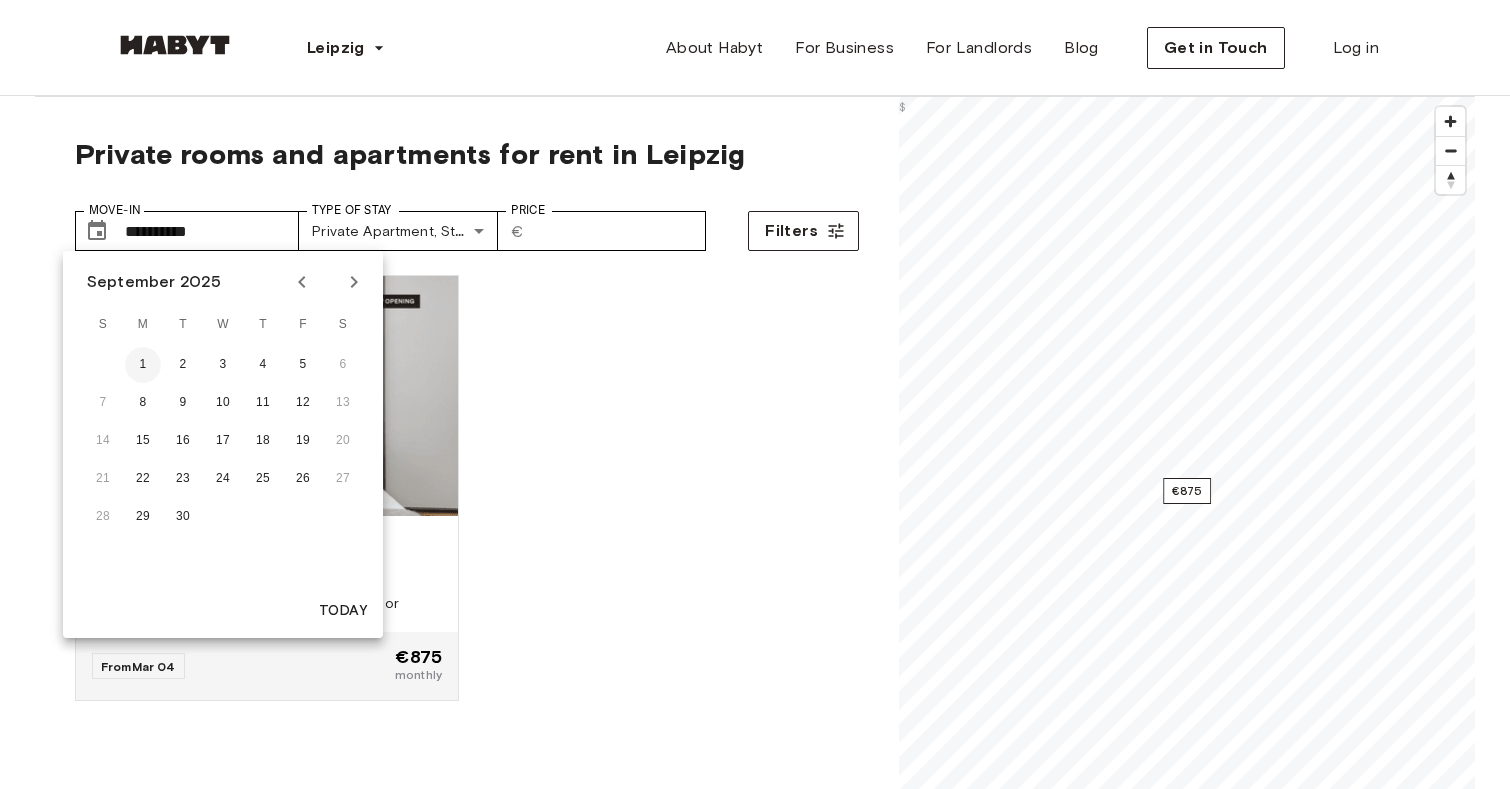 click on "1" at bounding box center (143, 365) 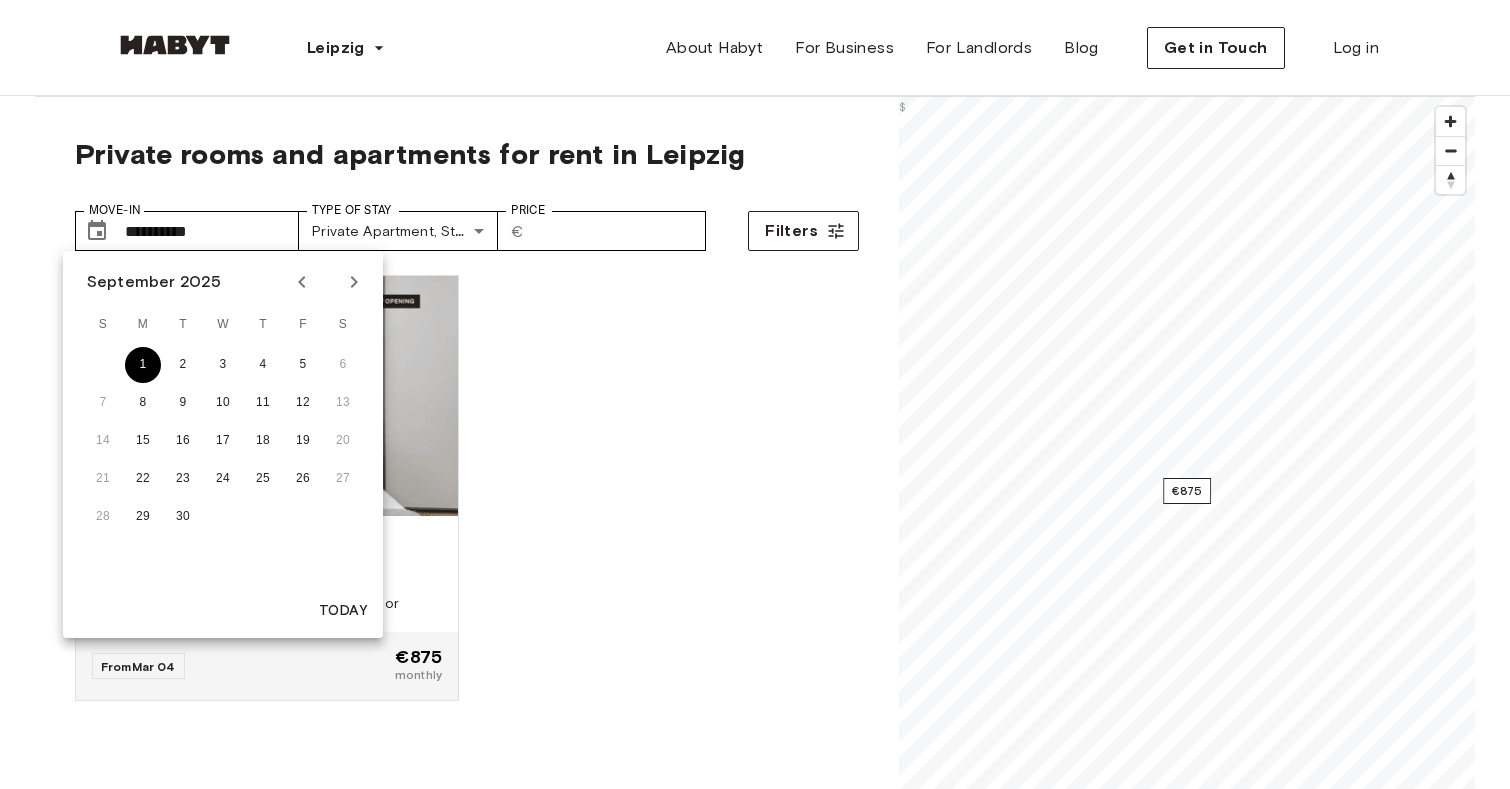 type on "**********" 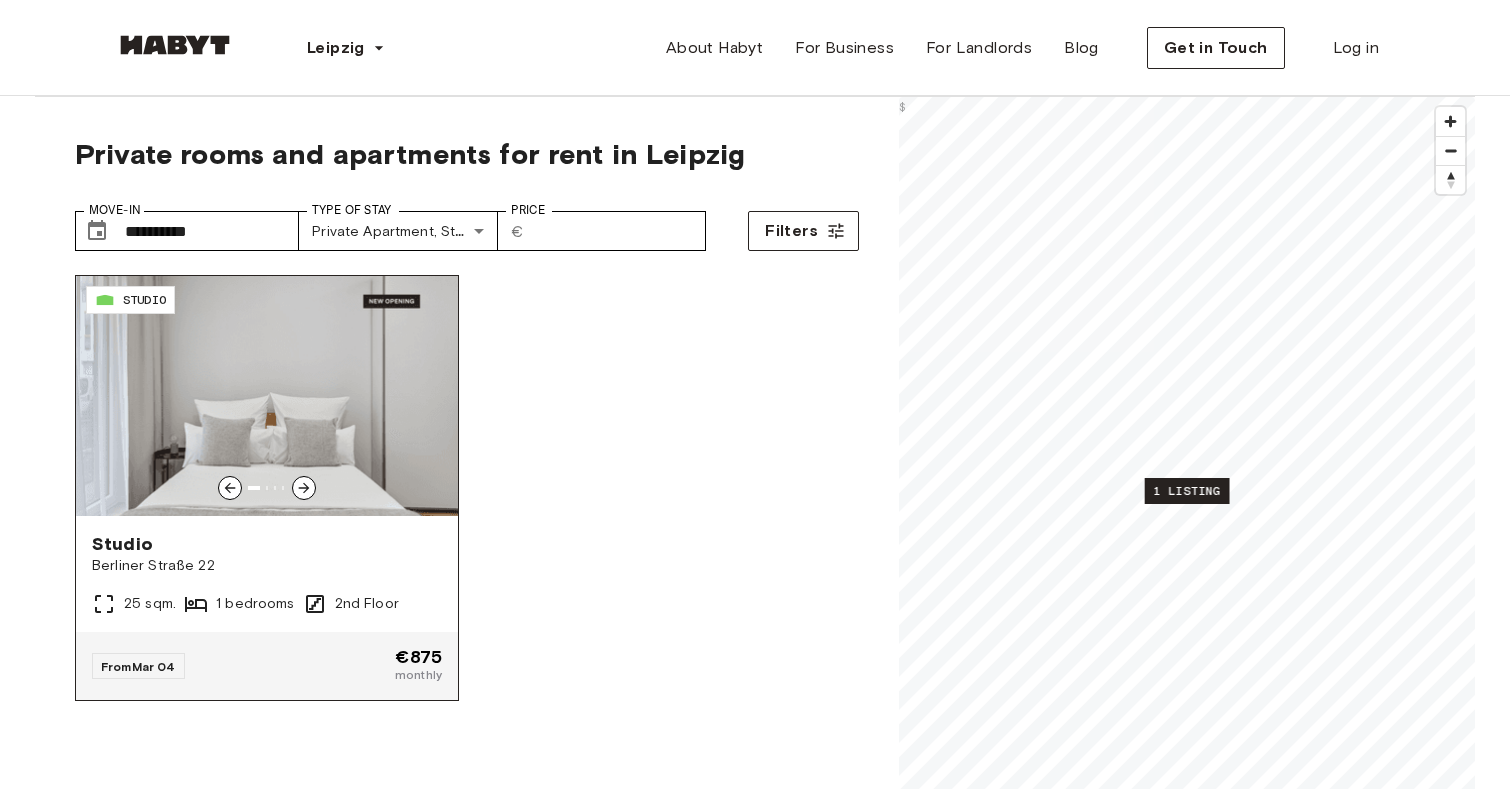 click 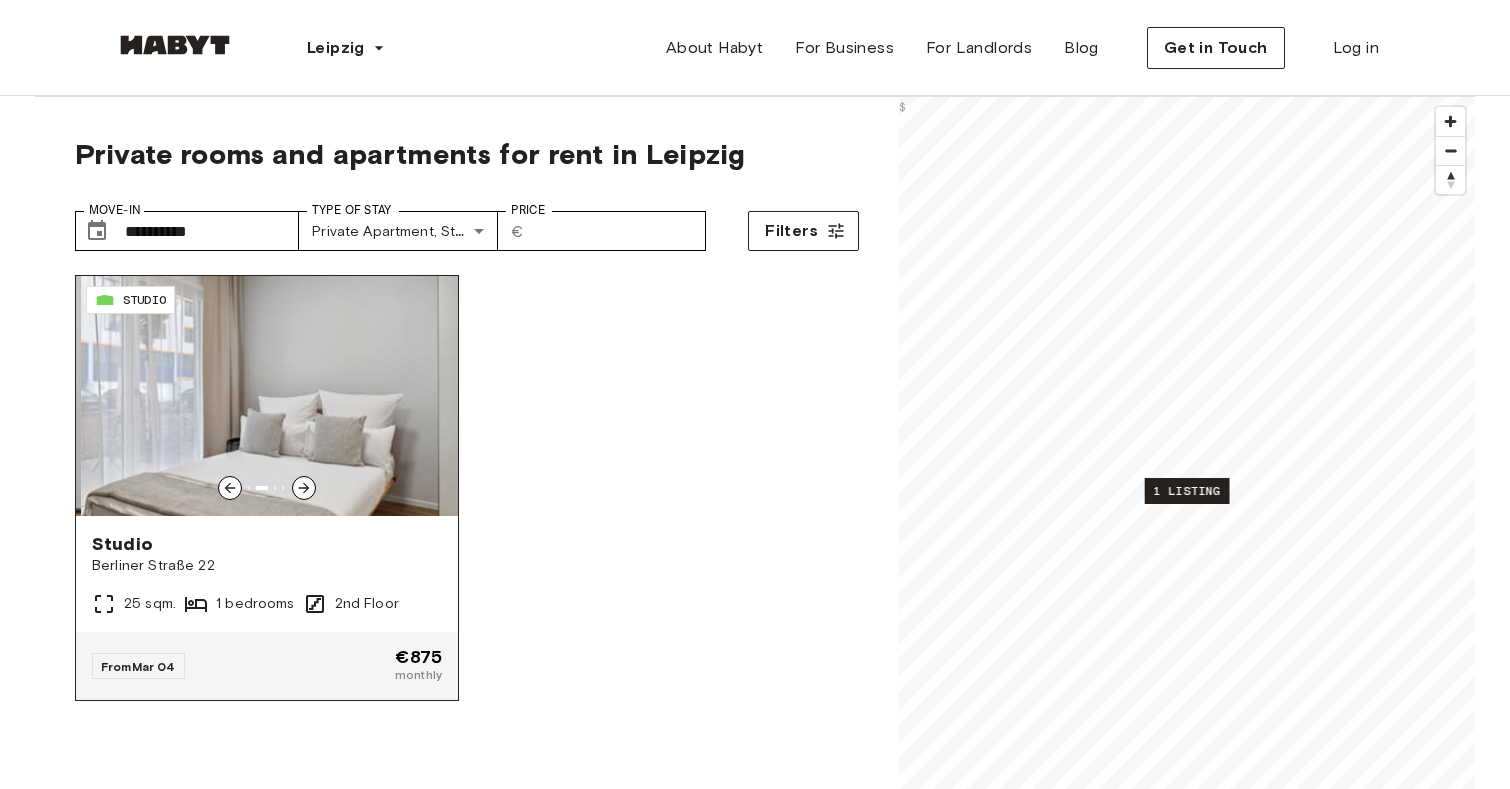 click 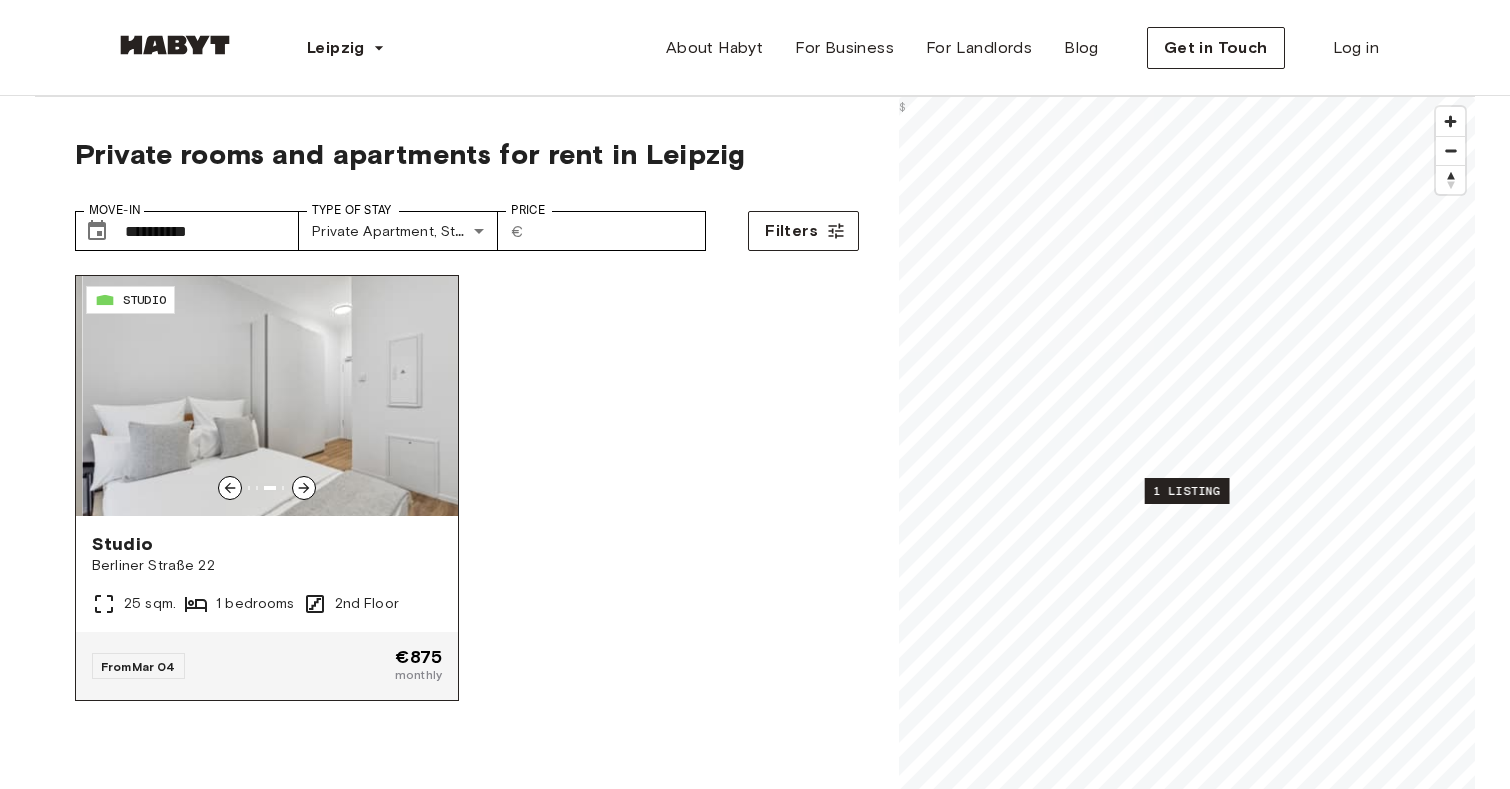 click 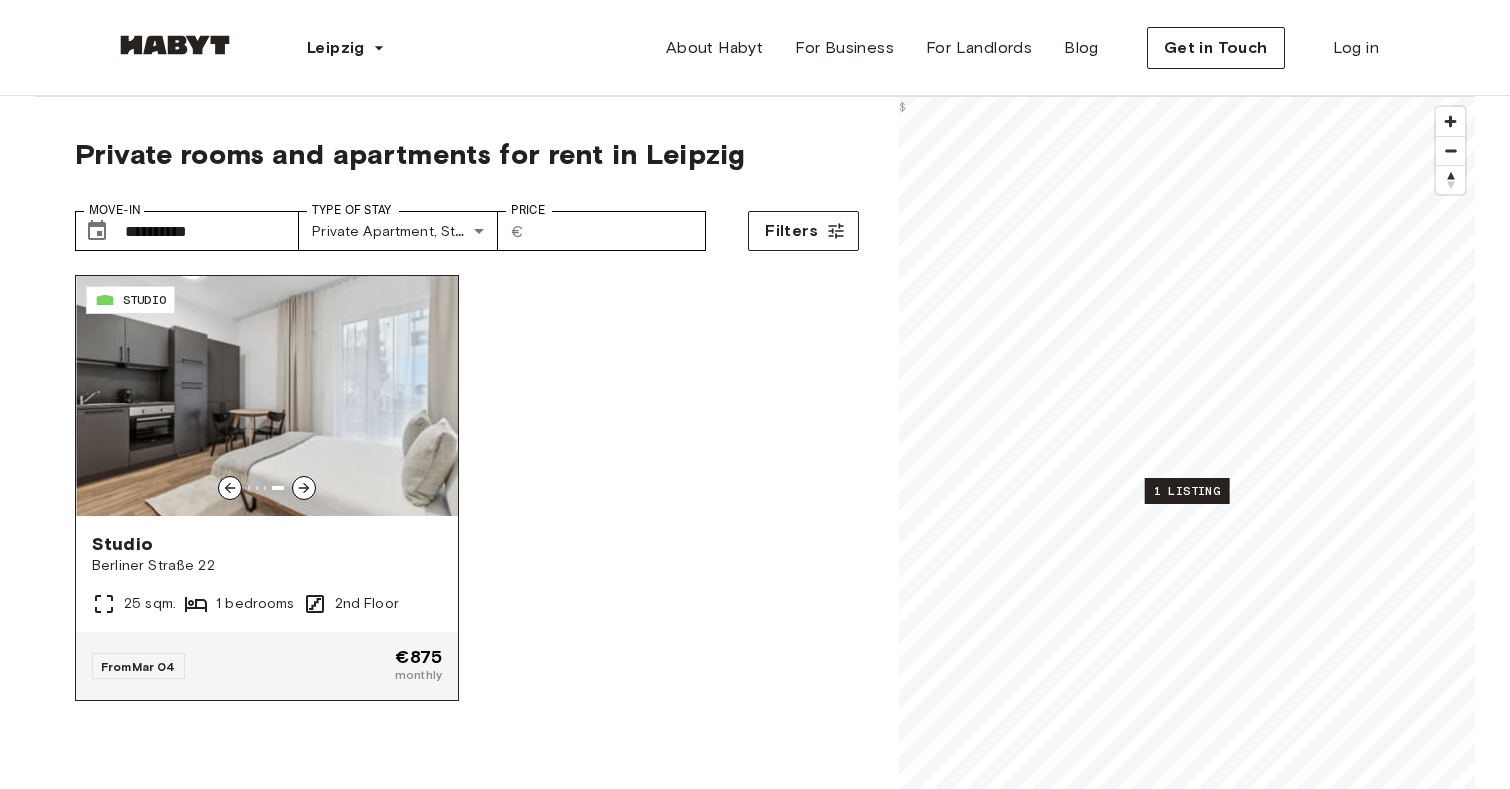 click 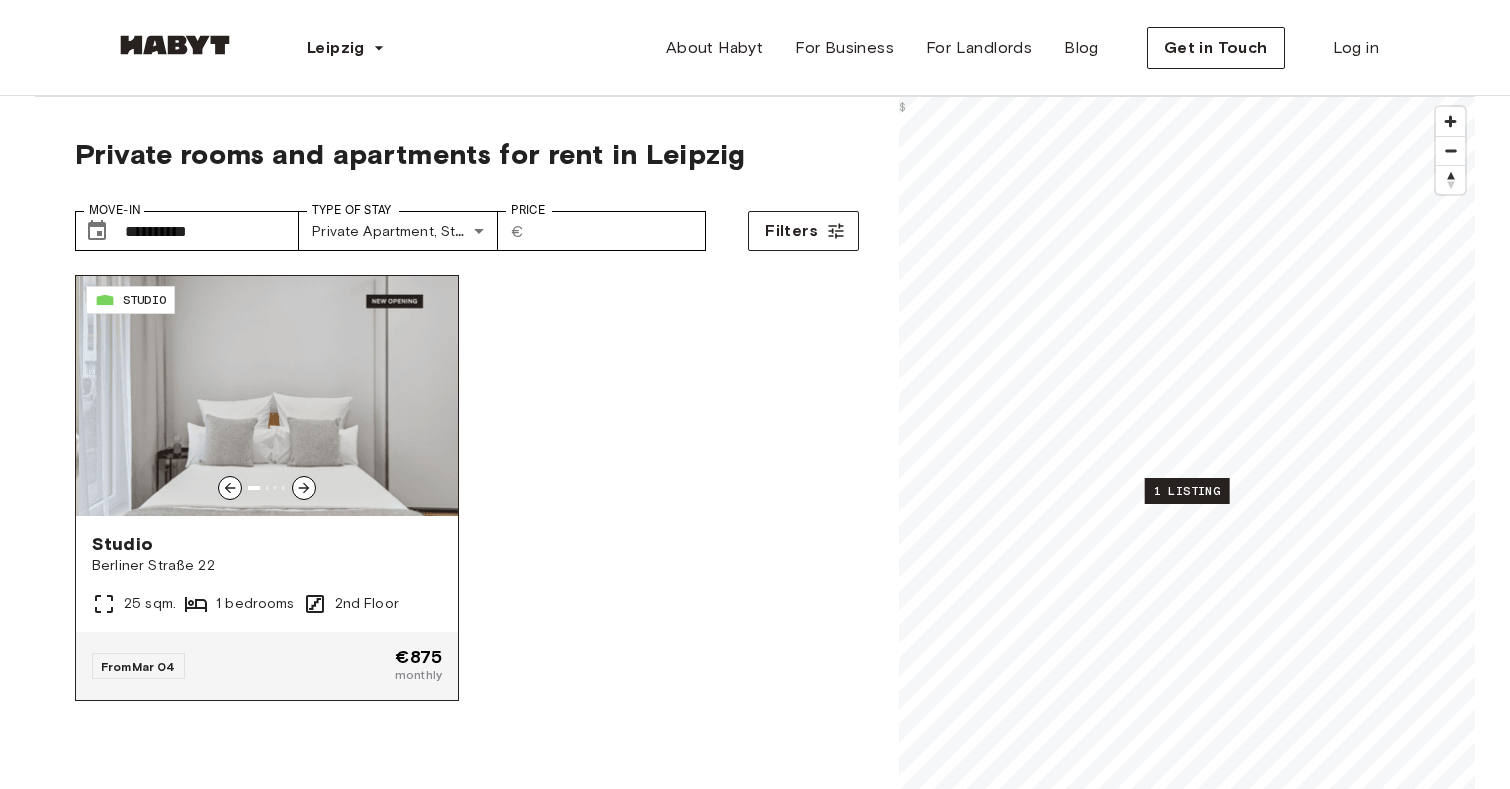 click 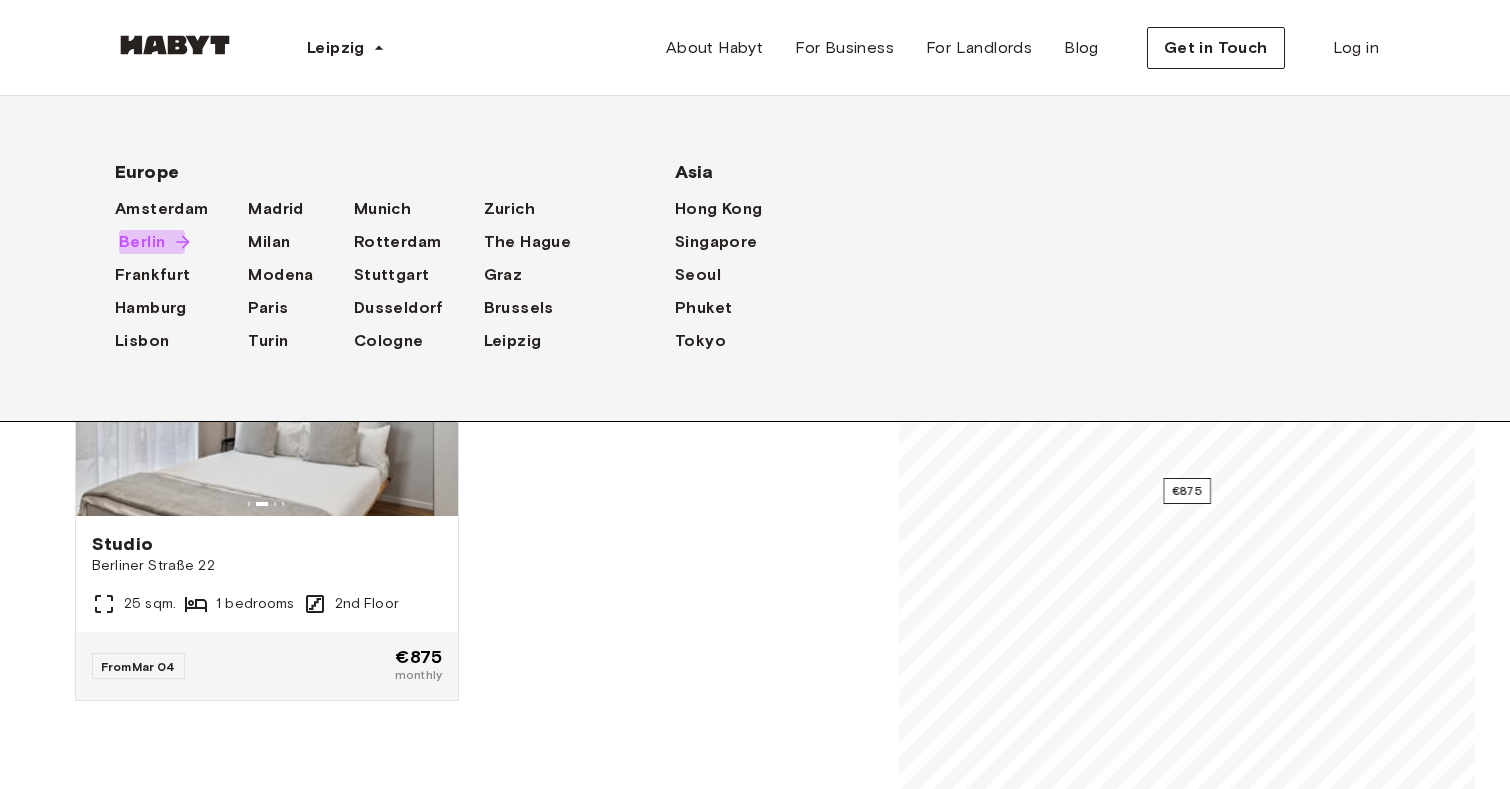 click on "Berlin" at bounding box center [142, 242] 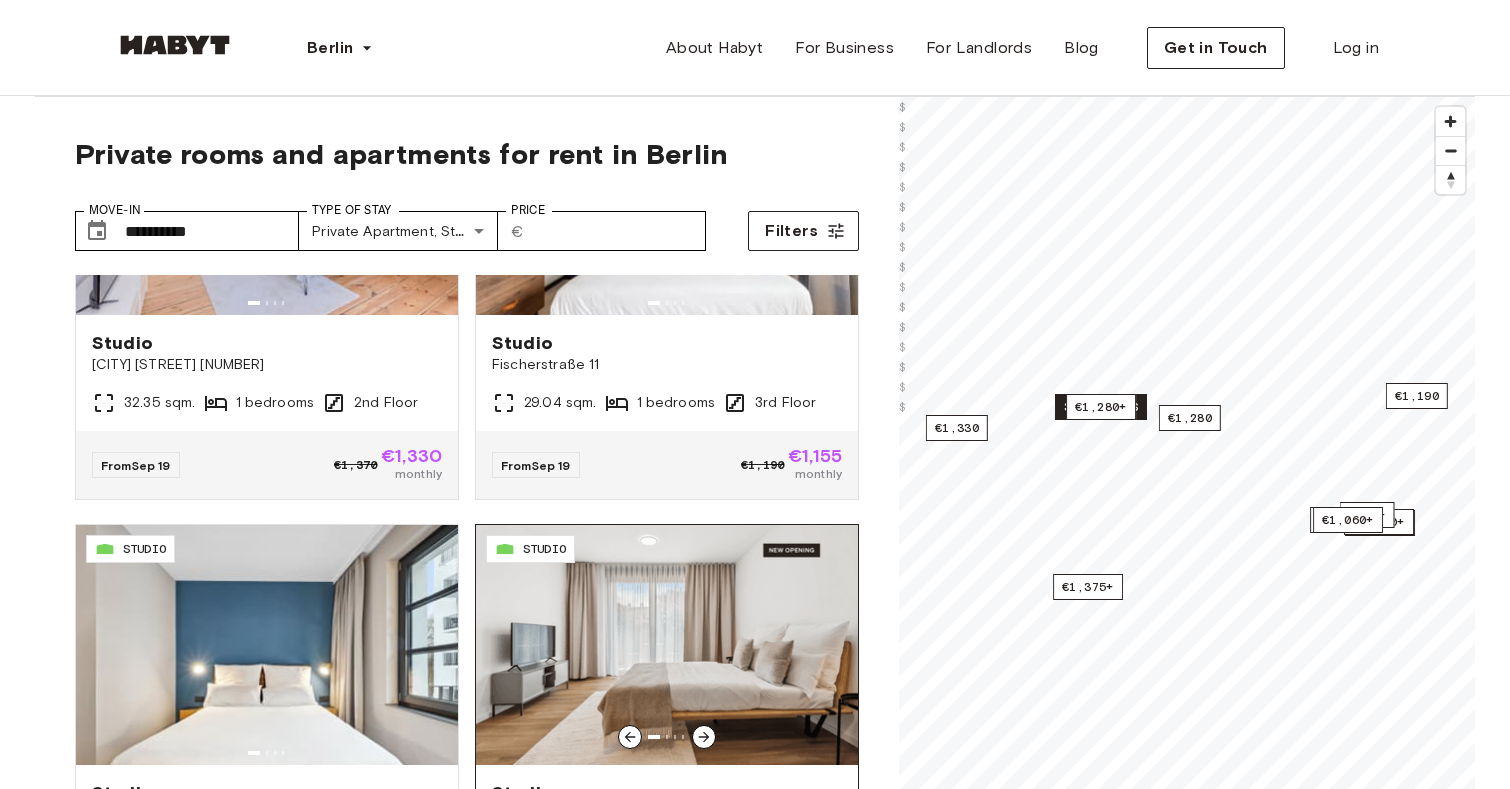 scroll, scrollTop: 3801, scrollLeft: 0, axis: vertical 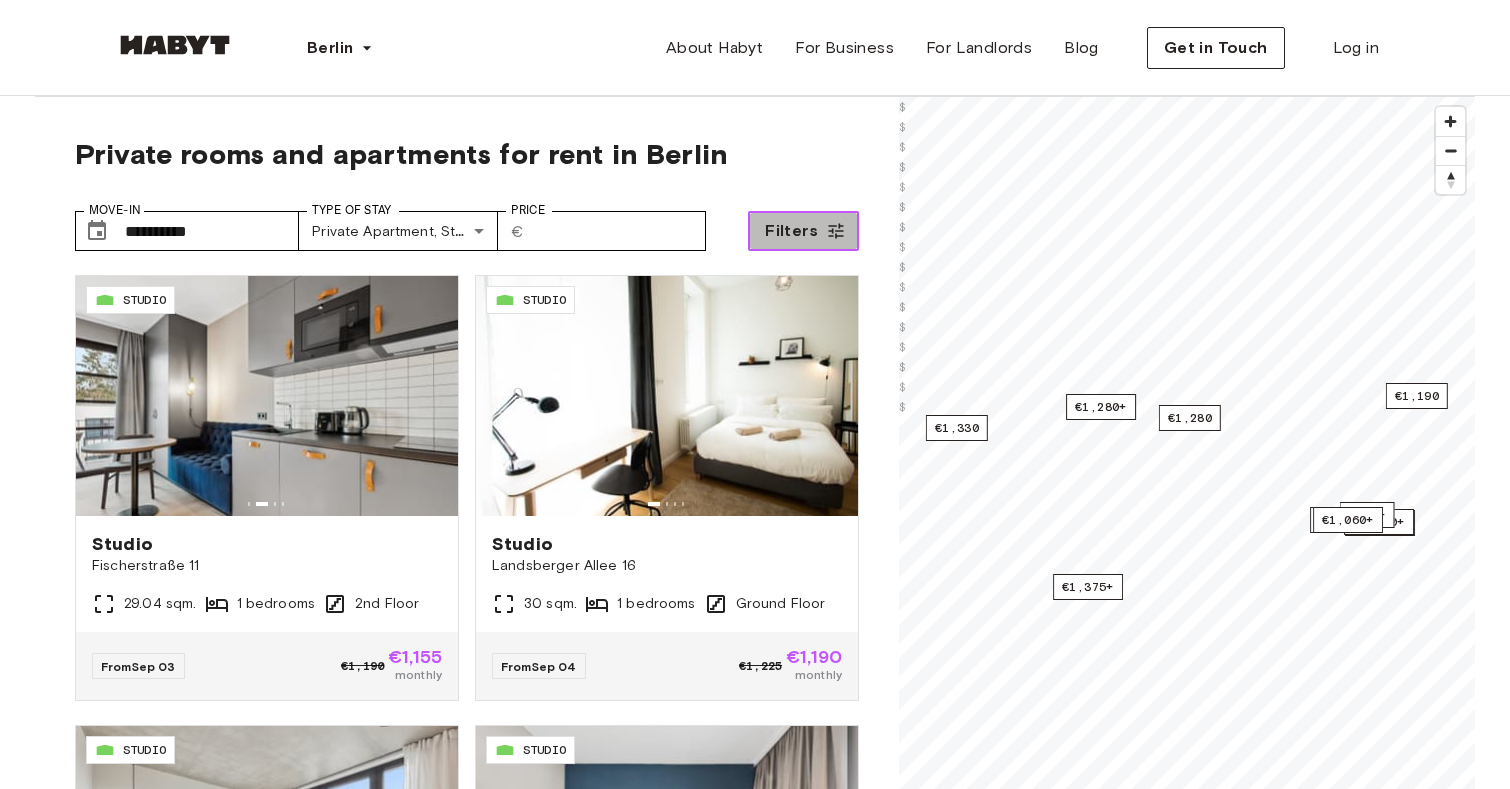 click on "Filters" at bounding box center [791, 231] 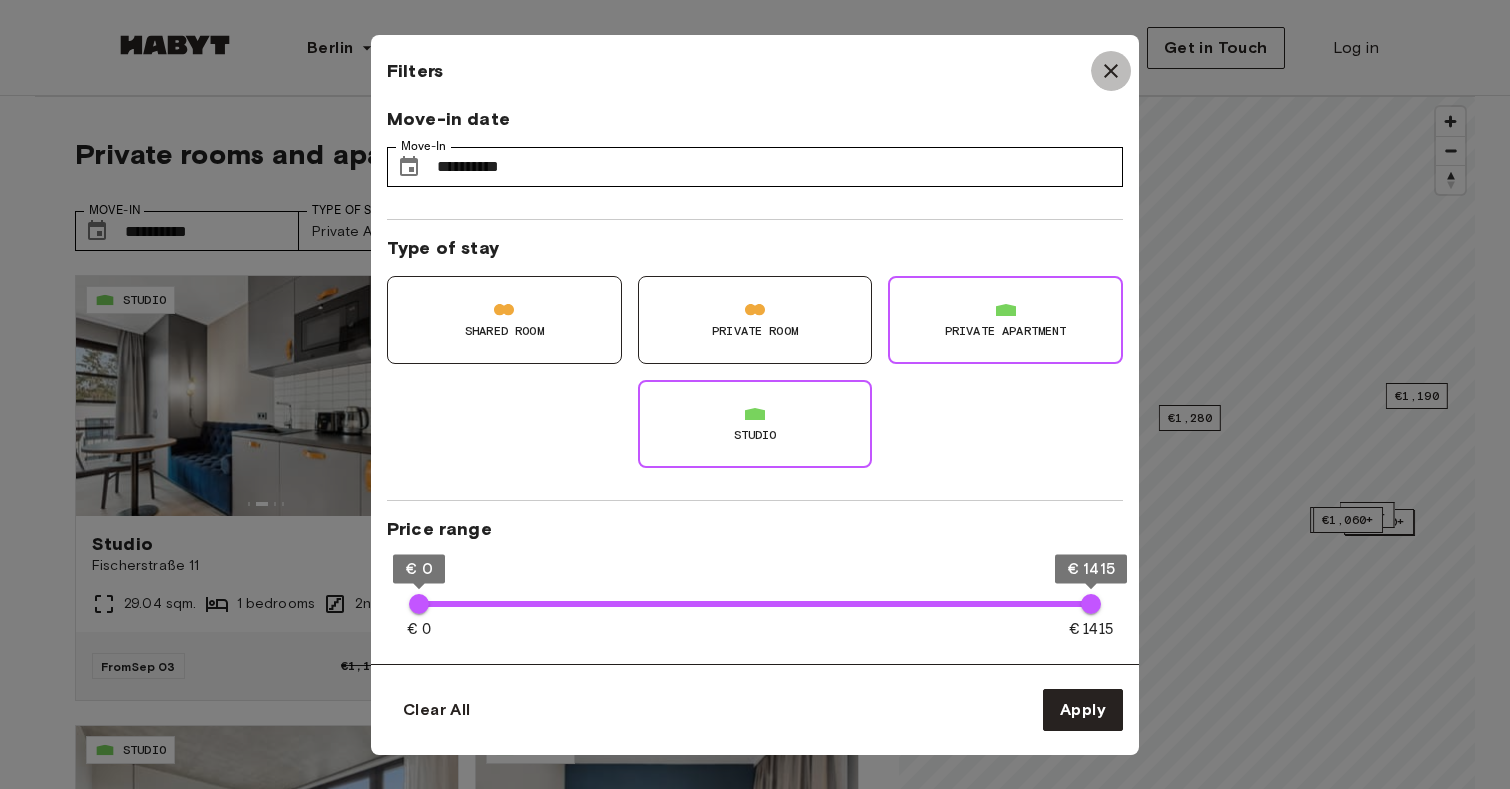 click at bounding box center [1111, 71] 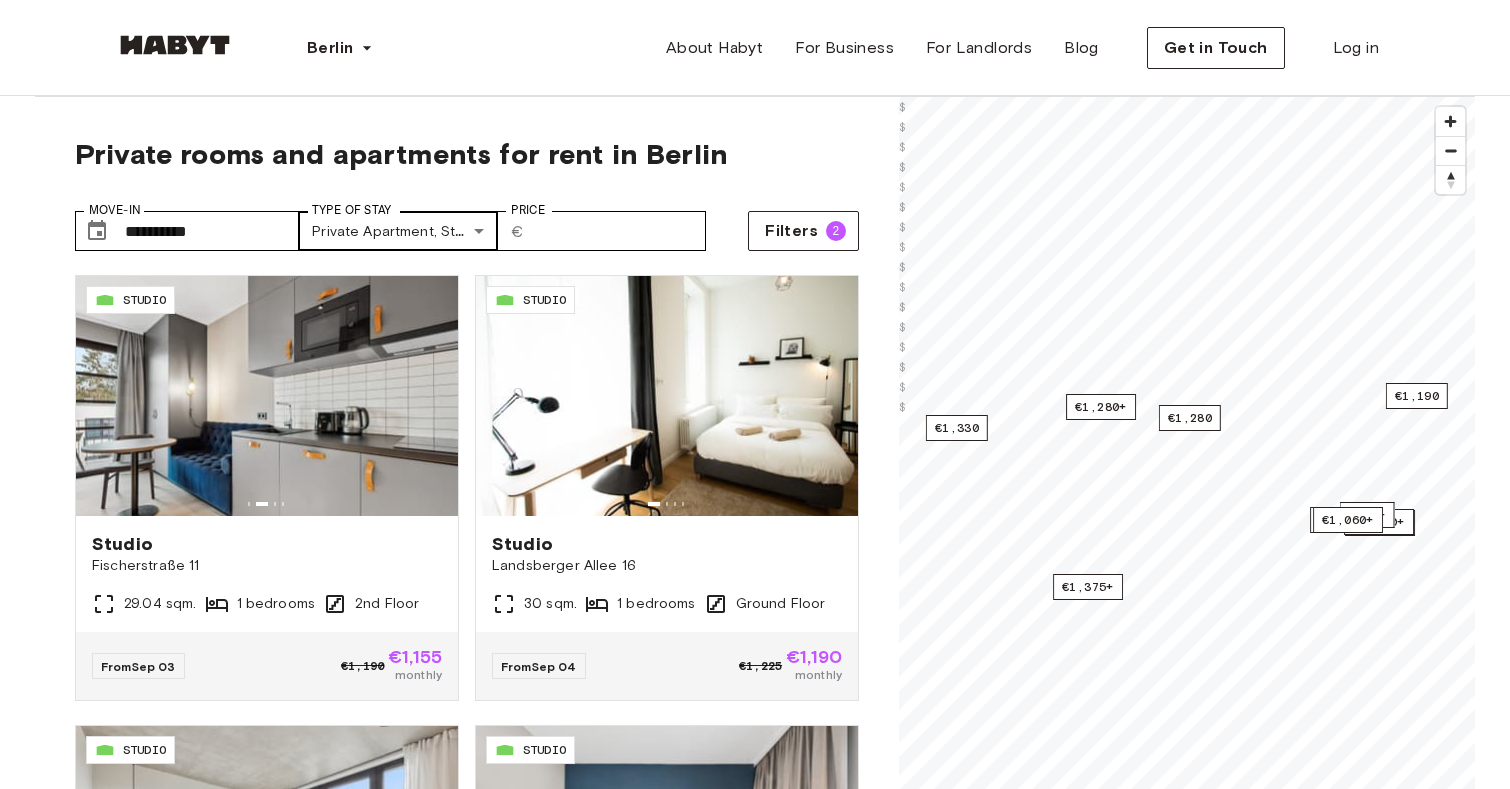 click on "[POSTAL_CODE] STUDIO Studio [STREET] [NUMBER] [SQM] sqm. [BEDROOMS] bedrooms [FLOOR] Floor From [DATE] €[PRICE] €[PRICE] monthly [POSTAL_CODE] STUDIO Studio [STREET] [NUMBER] [SQM] sqm. [BEDROOMS] bedrooms [FLOOR] Floor From [DATE] €[PRICE] €[PRICE] monthly [POSTAL_CODE] STUDIO Studio [STREET] [NUMBER] [SQM] sqm. [BEDROOMS] bedrooms [FLOOR] Floor From [DATE] €[PRICE] €[PRICE] monthly [POSTAL_CODE] STUDIO Studio [STREET] [NUMBER] [SQM] sqm. [BEDROOMS] bedrooms [FLOOR] Floor From [DATE] €[PRICE] €[PRICE] monthly [POSTAL_CODE] STUDIO Studio [STREET] [NUMBER] [SQM] sqm. From" at bounding box center [755, 2402] 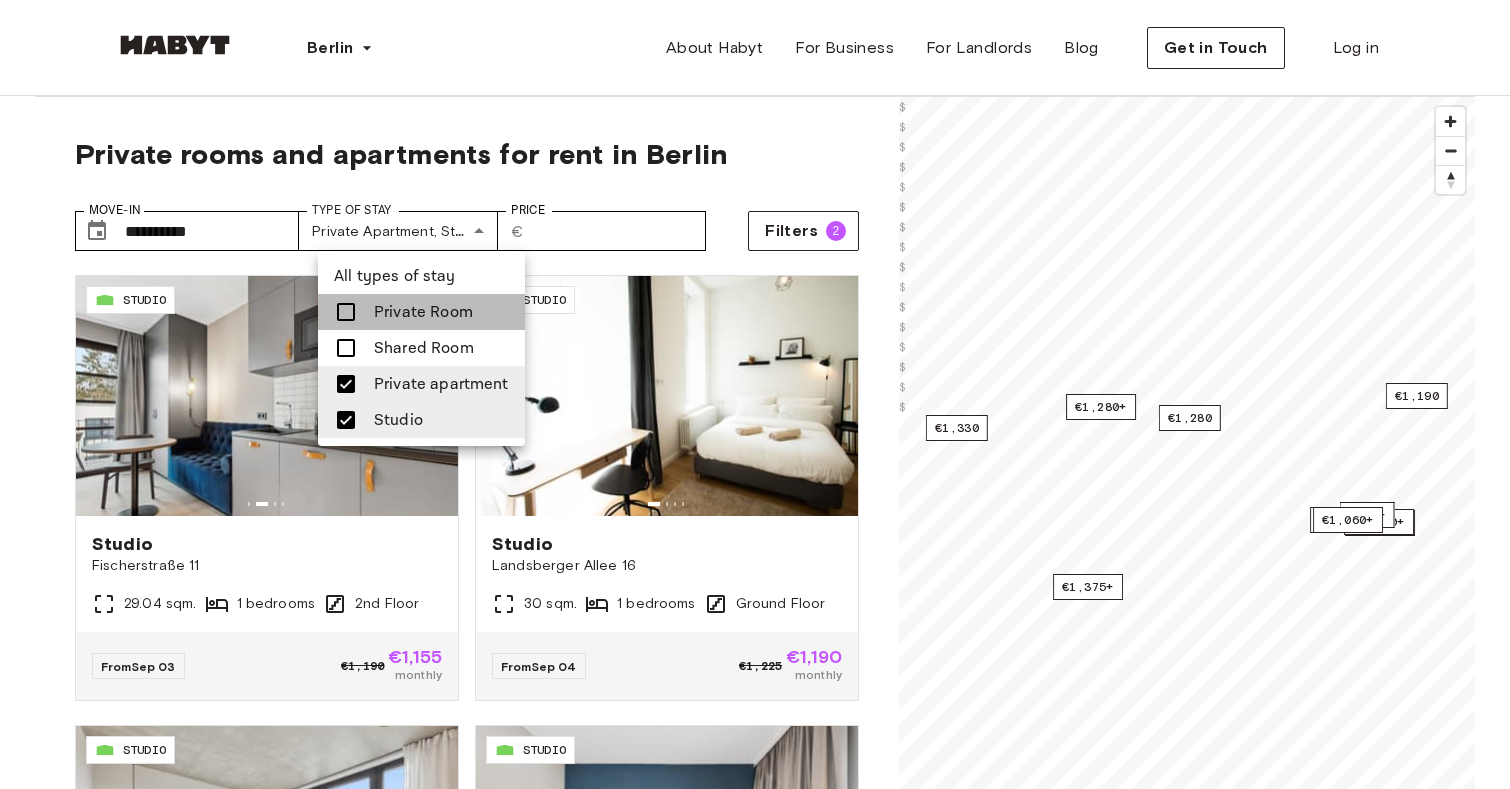 click on "Private Room" at bounding box center [421, 312] 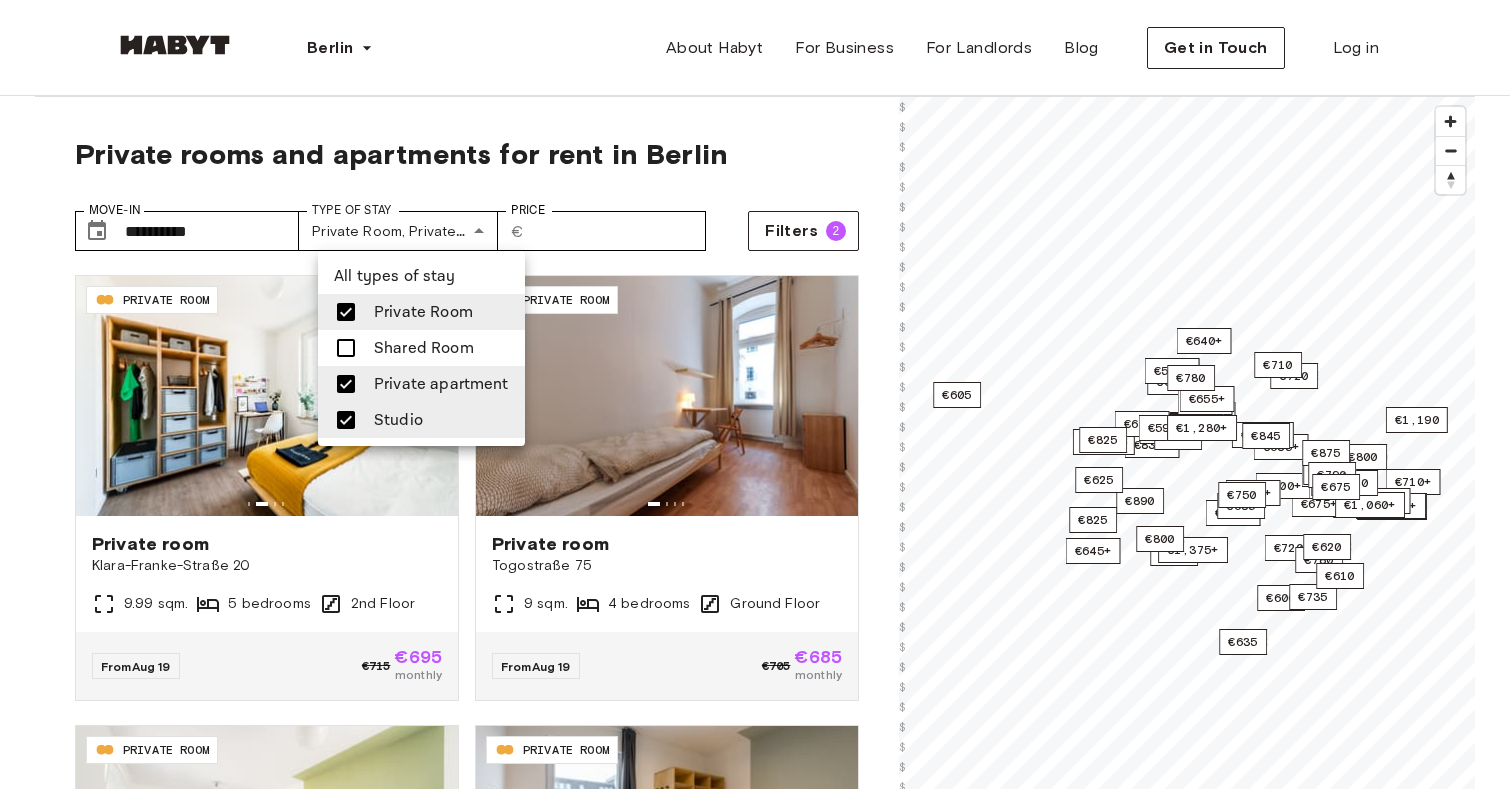 click at bounding box center (755, 394) 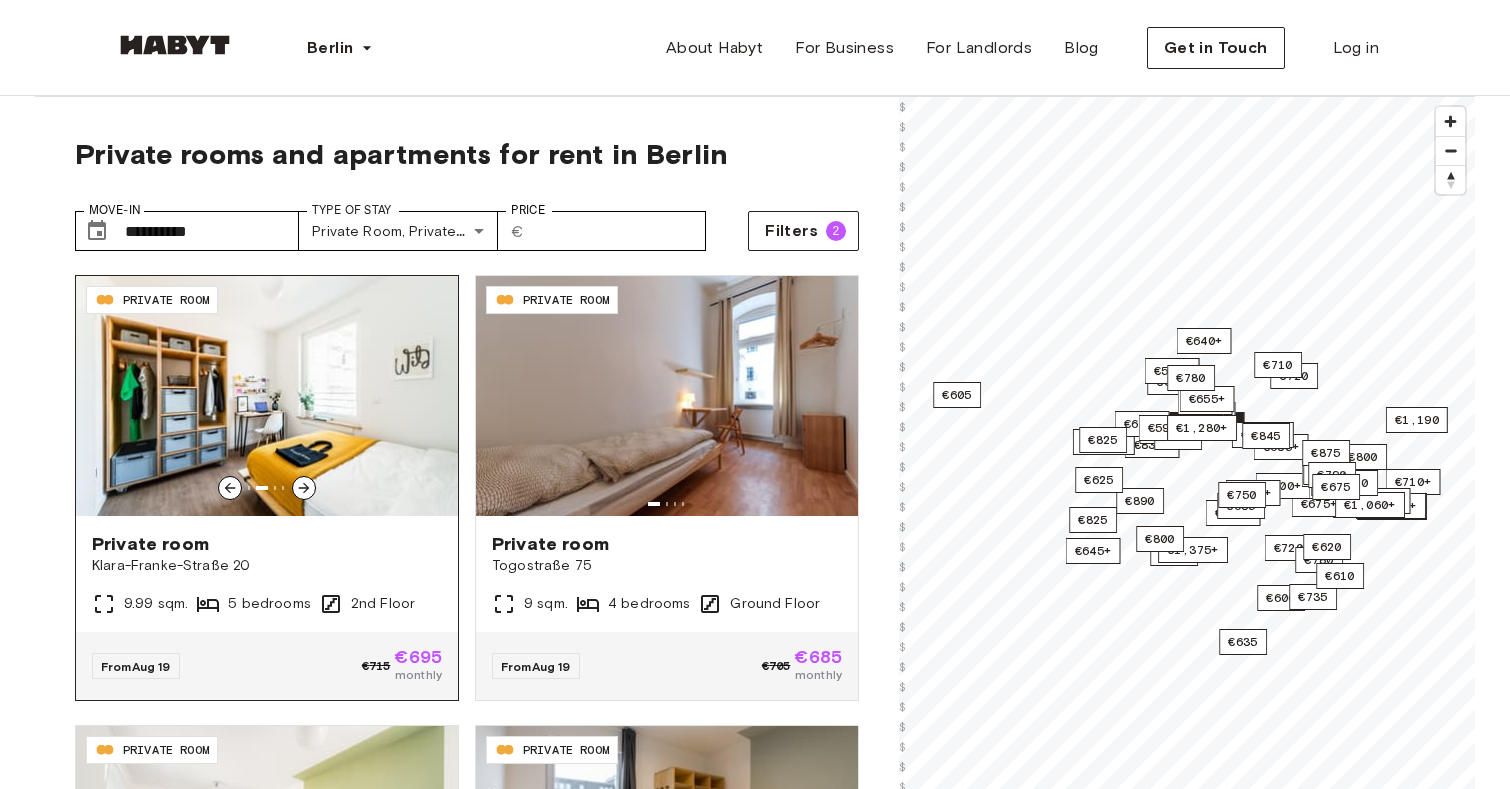 click at bounding box center [304, 488] 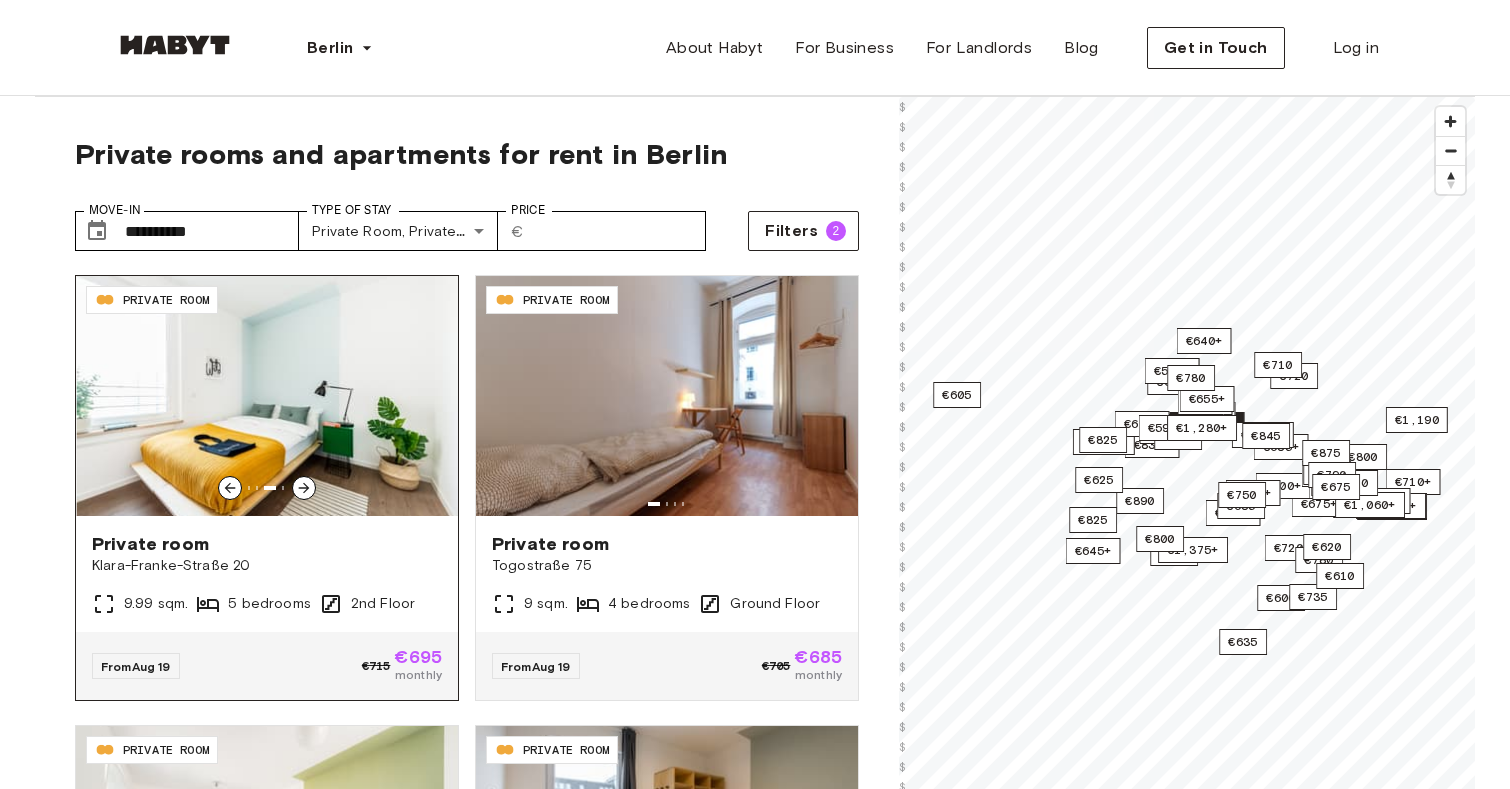 click at bounding box center (304, 488) 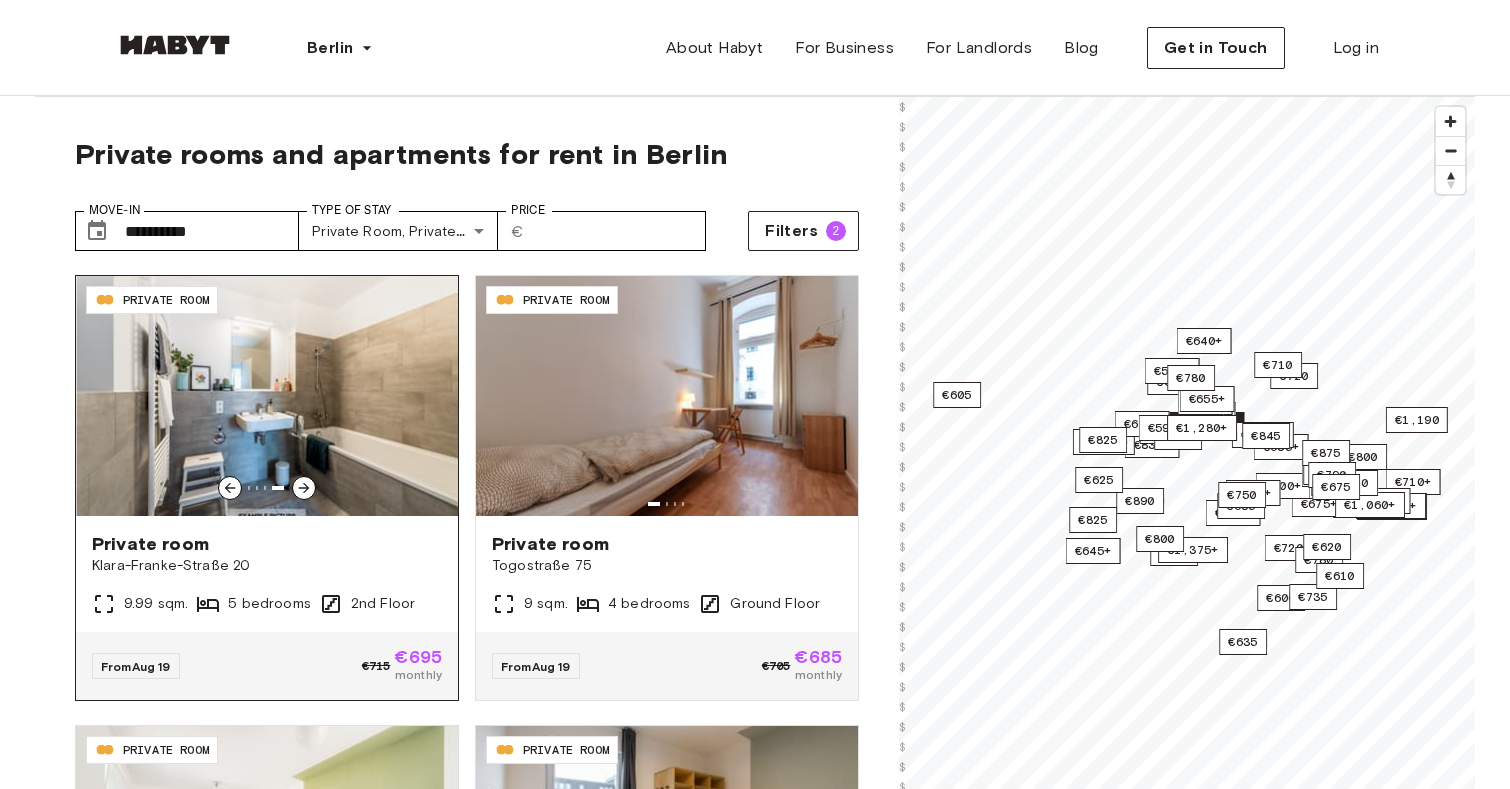 click at bounding box center [304, 488] 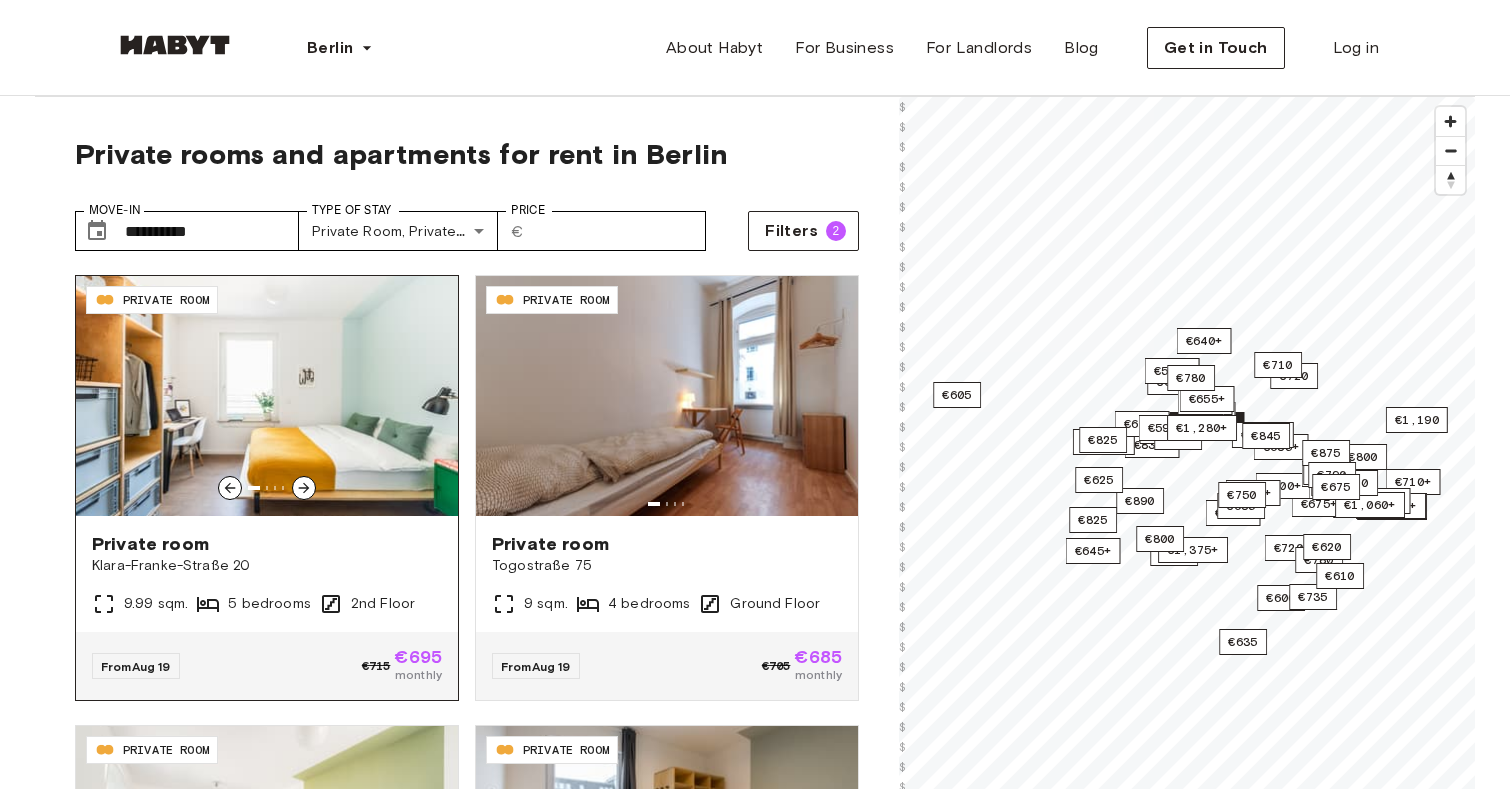 click at bounding box center (304, 488) 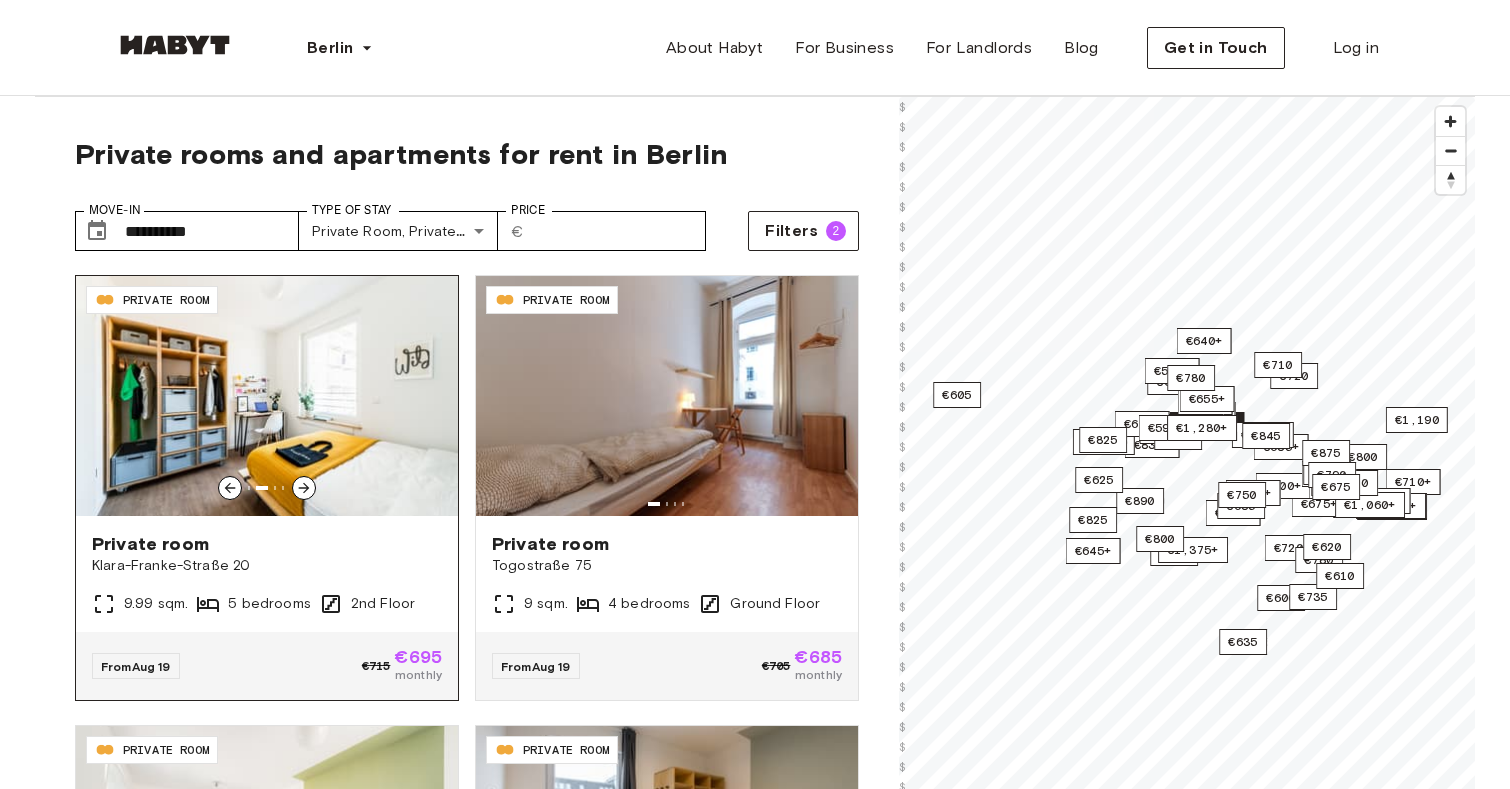 click on "Private room" at bounding box center [267, 544] 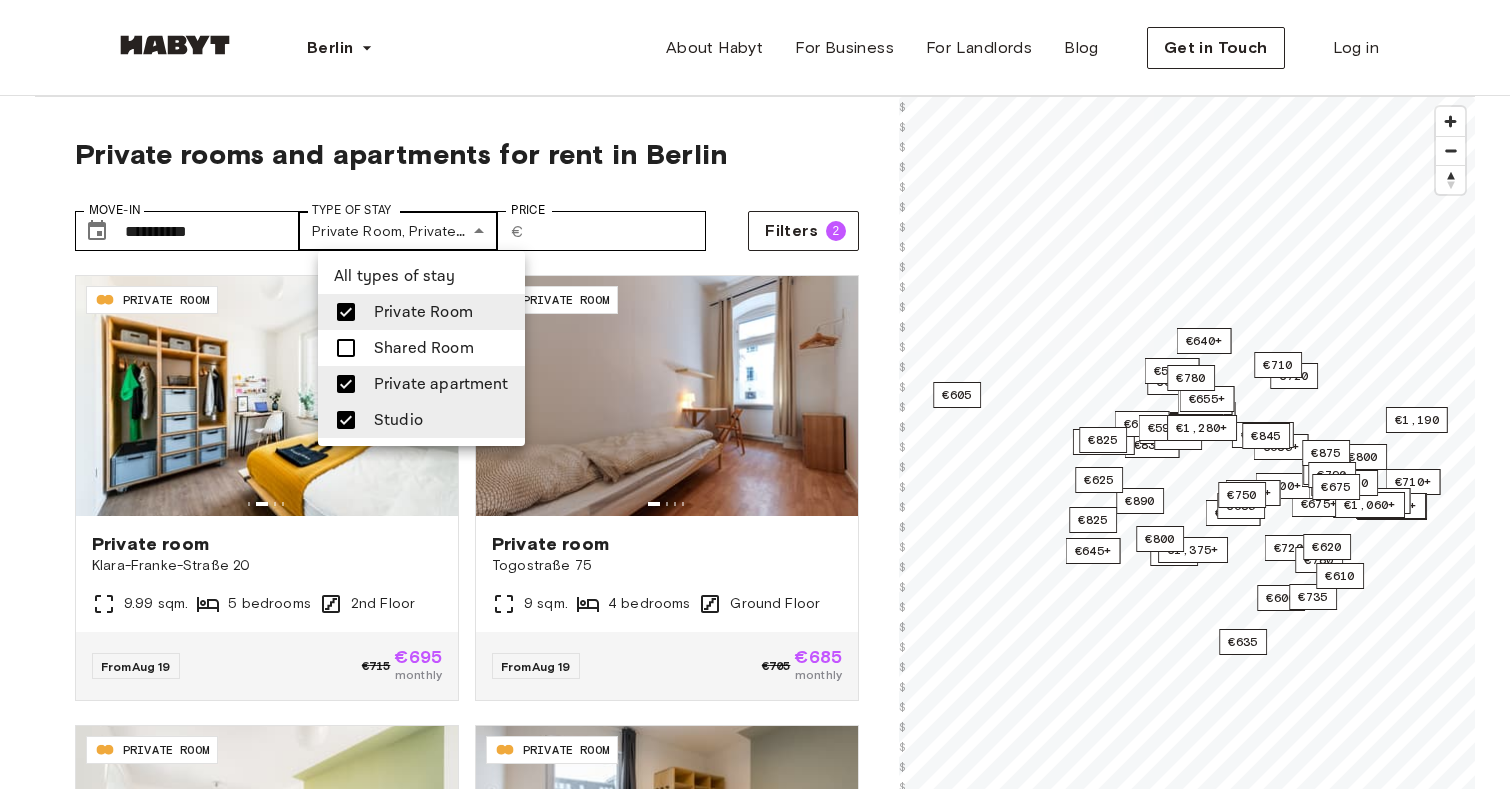 click on "[POSTAL_CODE] PRIVATE ROOM Private room [STREET] [NUMBER] [SQM] sqm. [BEDROOMS] bedrooms [FLOOR] Floor From [DATE] €[PRICE] €[PRICE] monthly [POSTAL_CODE] PRIVATE ROOM Private room [STREET] [NUMBER] [SQM] sqm. [BEDROOMS] bedrooms [FLOOR] Floor From [DATE] €[PRICE] €[PRICE] monthly [POSTAL_CODE] PRIVATE ROOM Private room [STREET] [NUMBER] [SQM] sqm. [BEDROOMS] bedrooms [FLOOR] Floor From [DATE] €[PRICE] €[PRICE] monthly [POSTAL_CODE] PRIVATE ROOM Private room [STREET] [NUMBER] [SQM] sqm. [BEDROOMS] bedrooms [FLOOR] Floor From [DATE] €[PRICE] €[PRICE] monthly PRIVATE ROOM" at bounding box center [755, 2402] 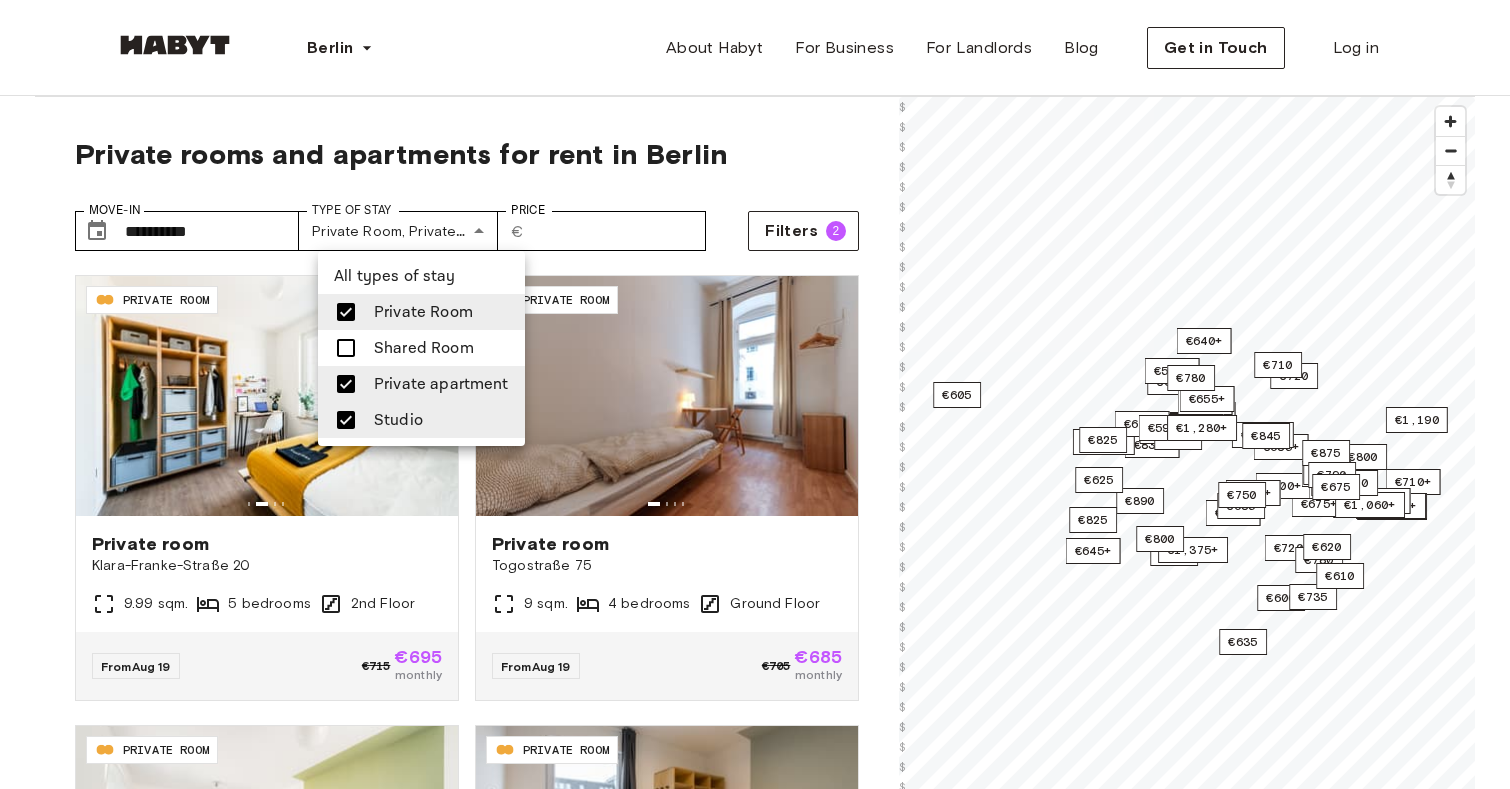 click on "Private Room" at bounding box center [423, 312] 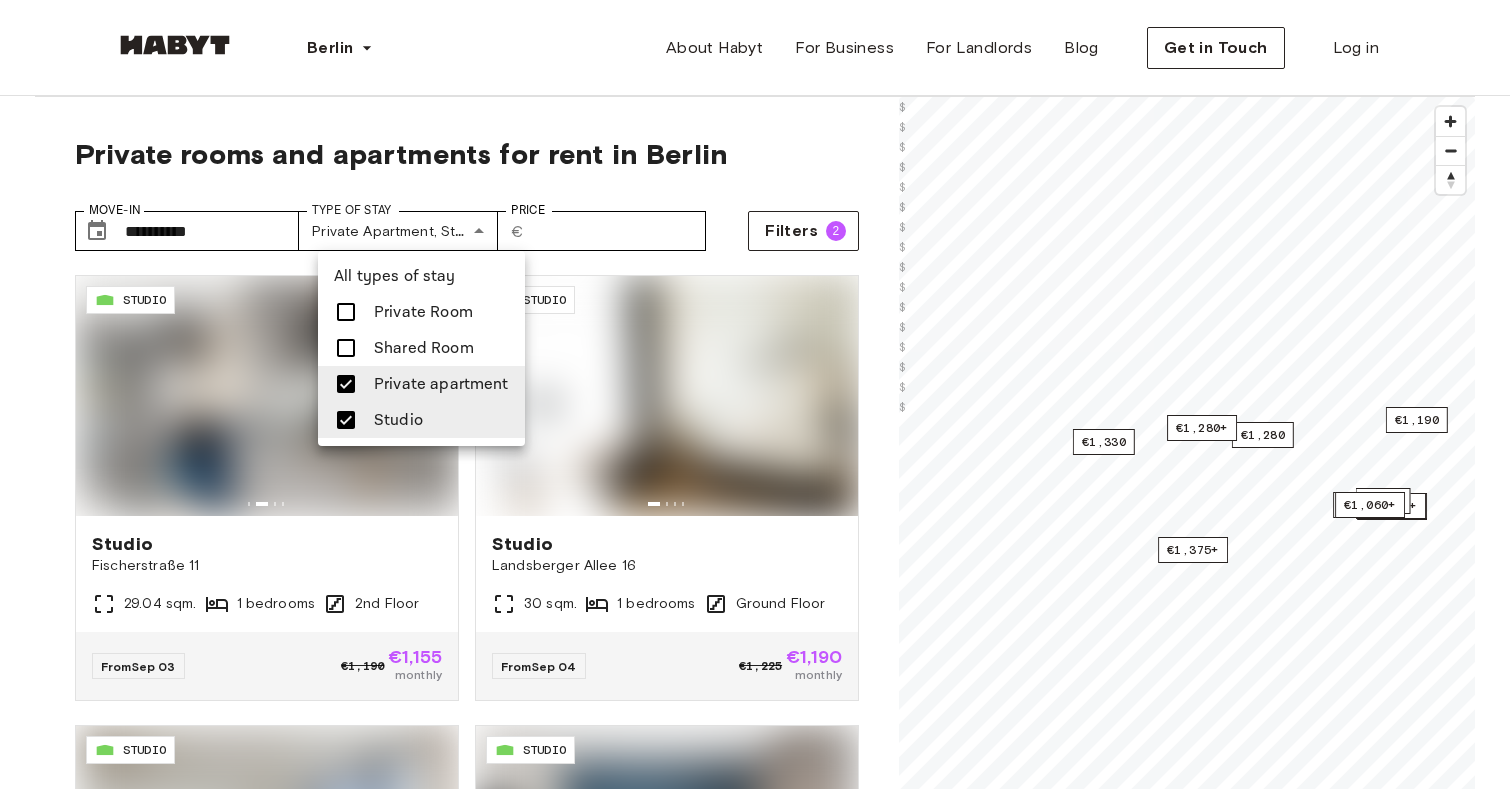 type on "**********" 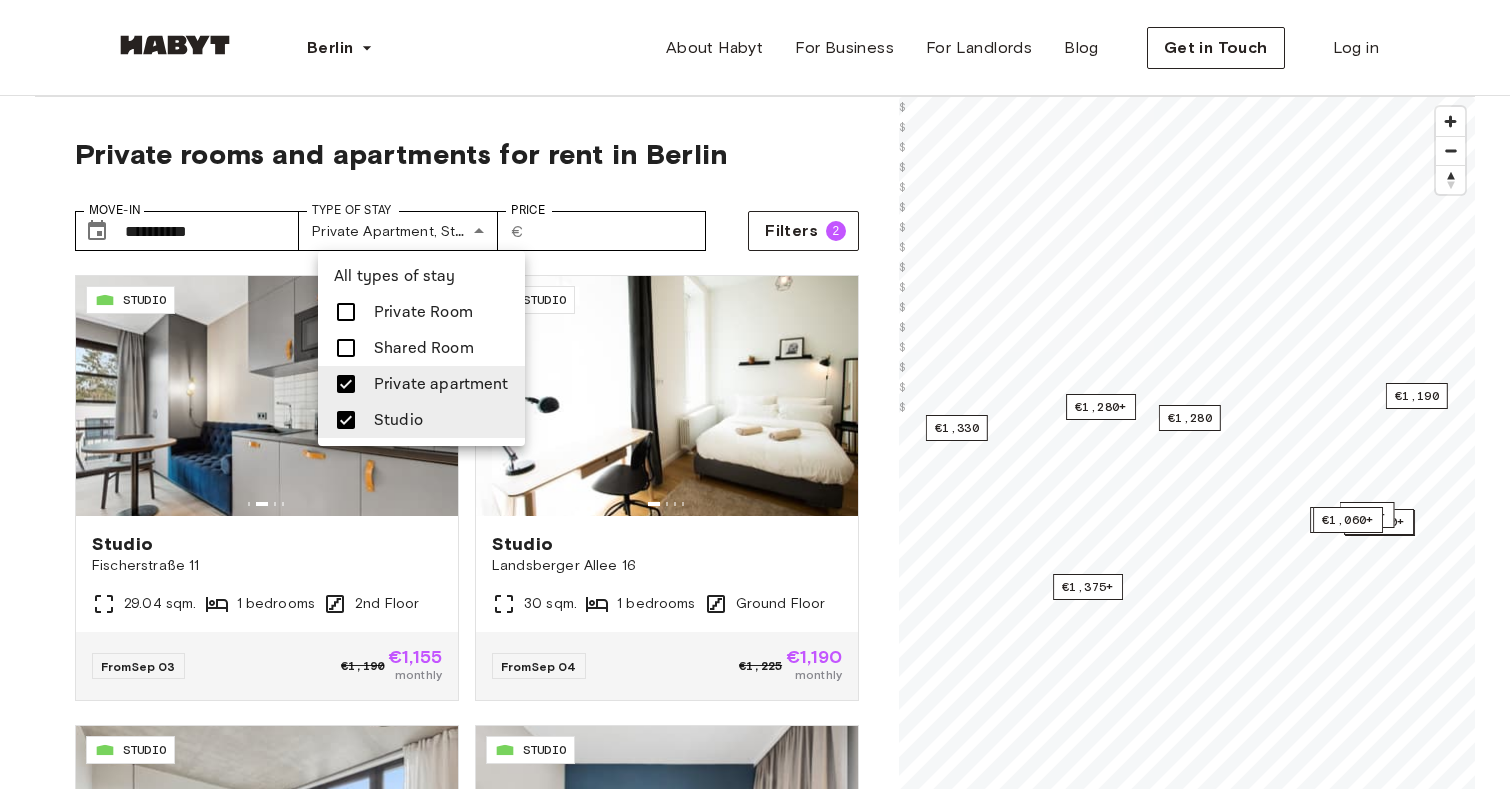 click at bounding box center [755, 394] 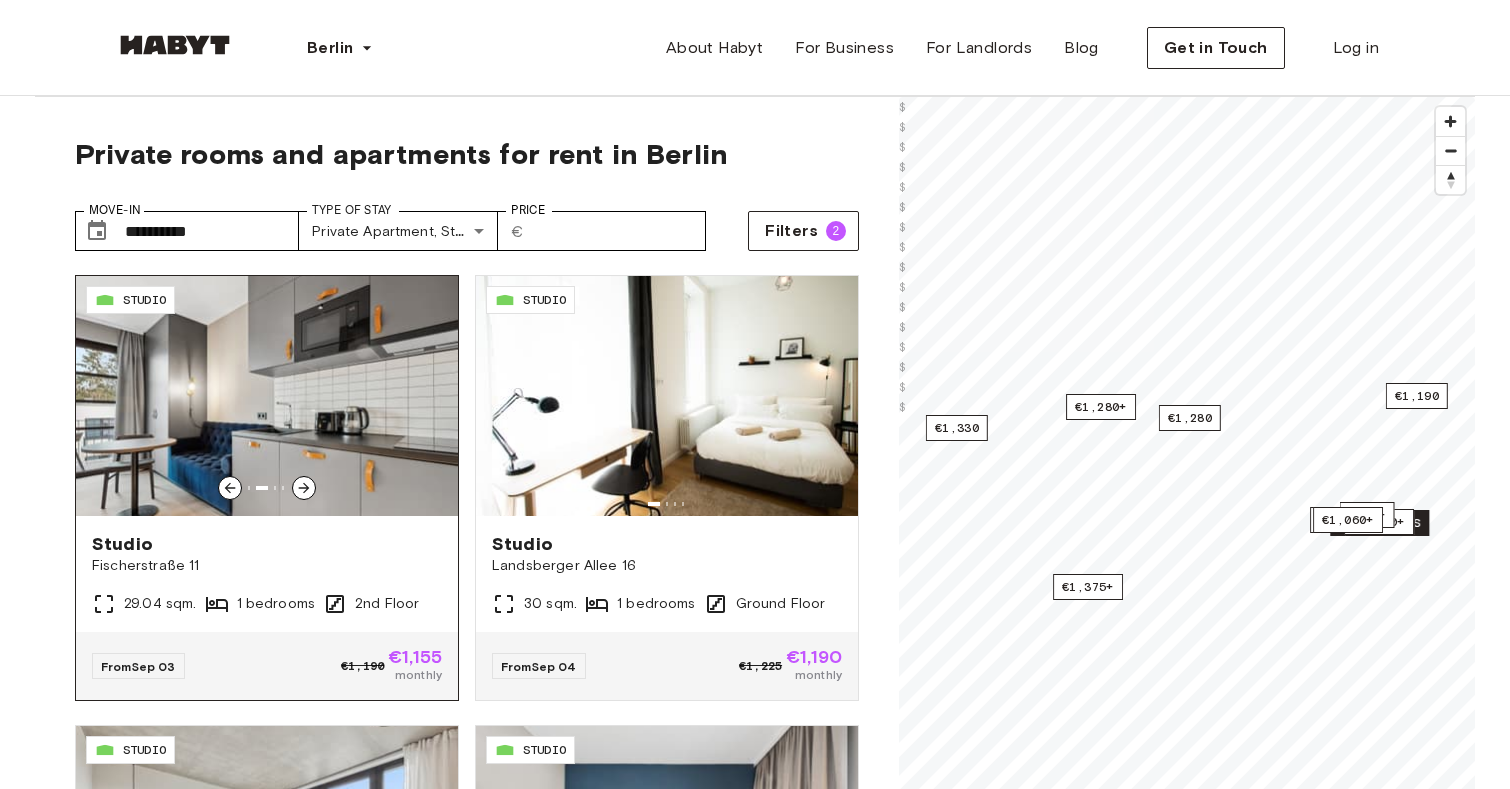 click on "Studio [STREET] [NUMBER] [SQM] sqm. [BEDROOMS] bedrooms [FLOOR] Floor" at bounding box center (267, 574) 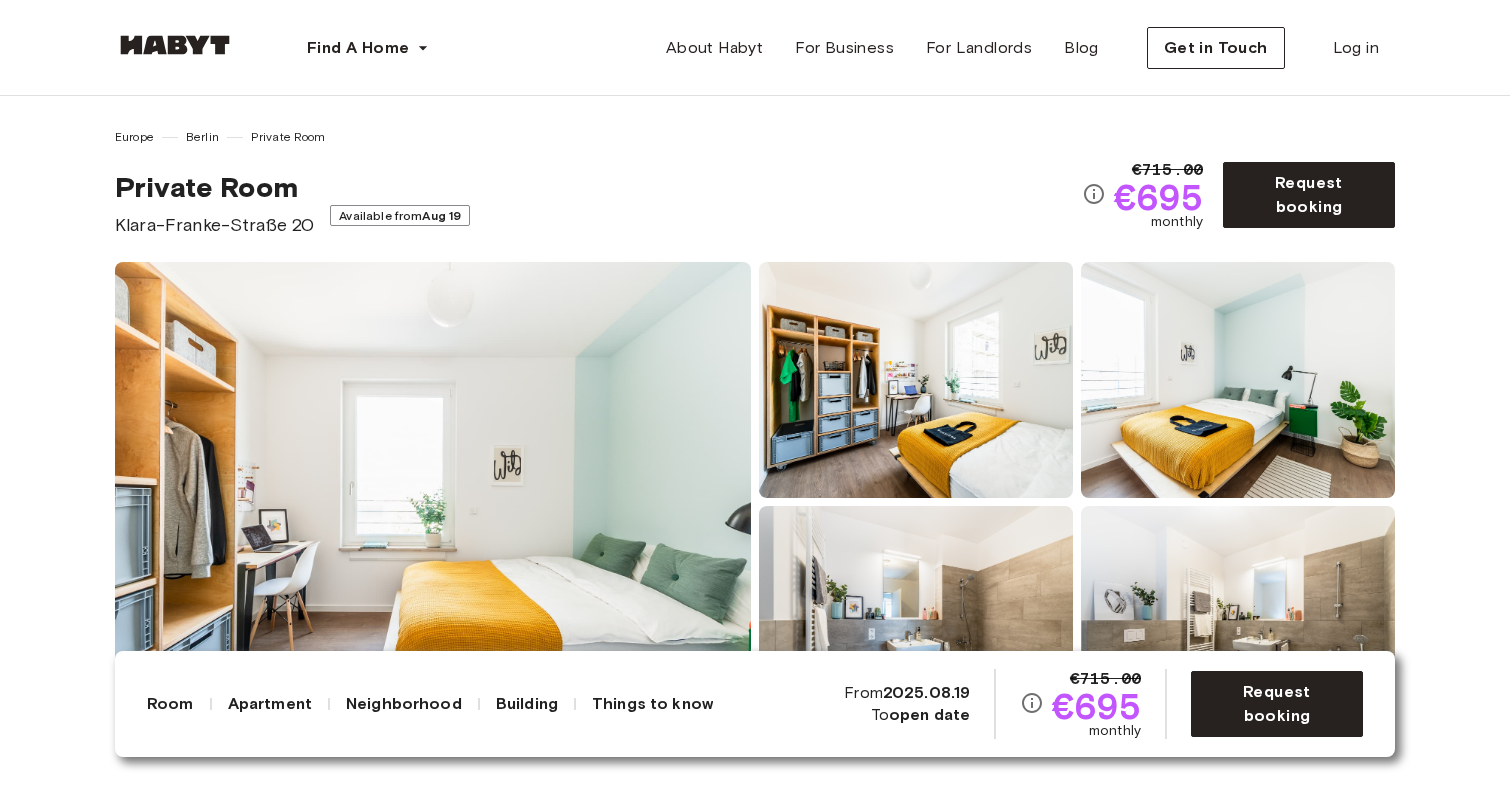 scroll, scrollTop: 0, scrollLeft: 0, axis: both 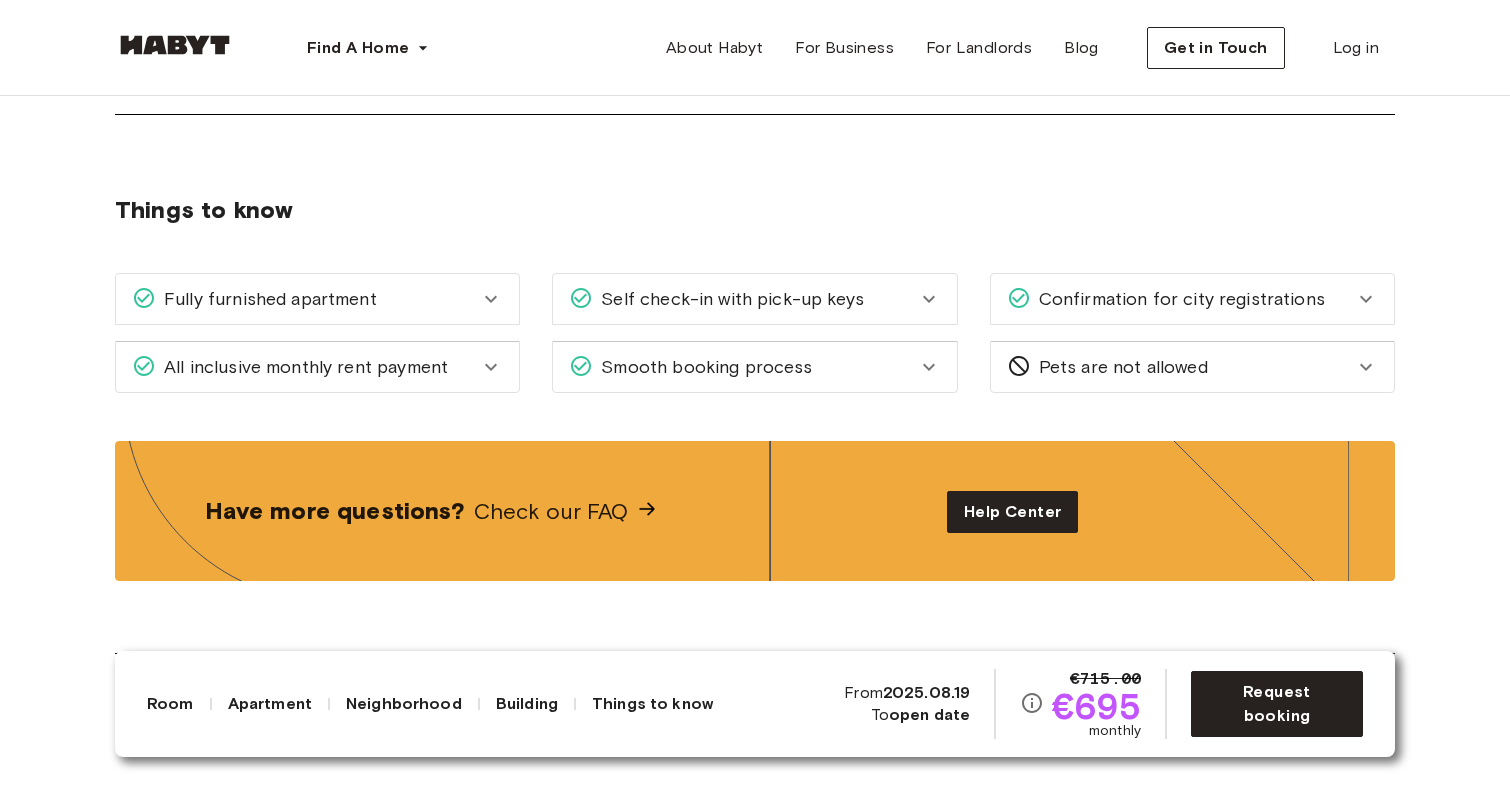 click on "Pets are not allowed" at bounding box center [1119, 367] 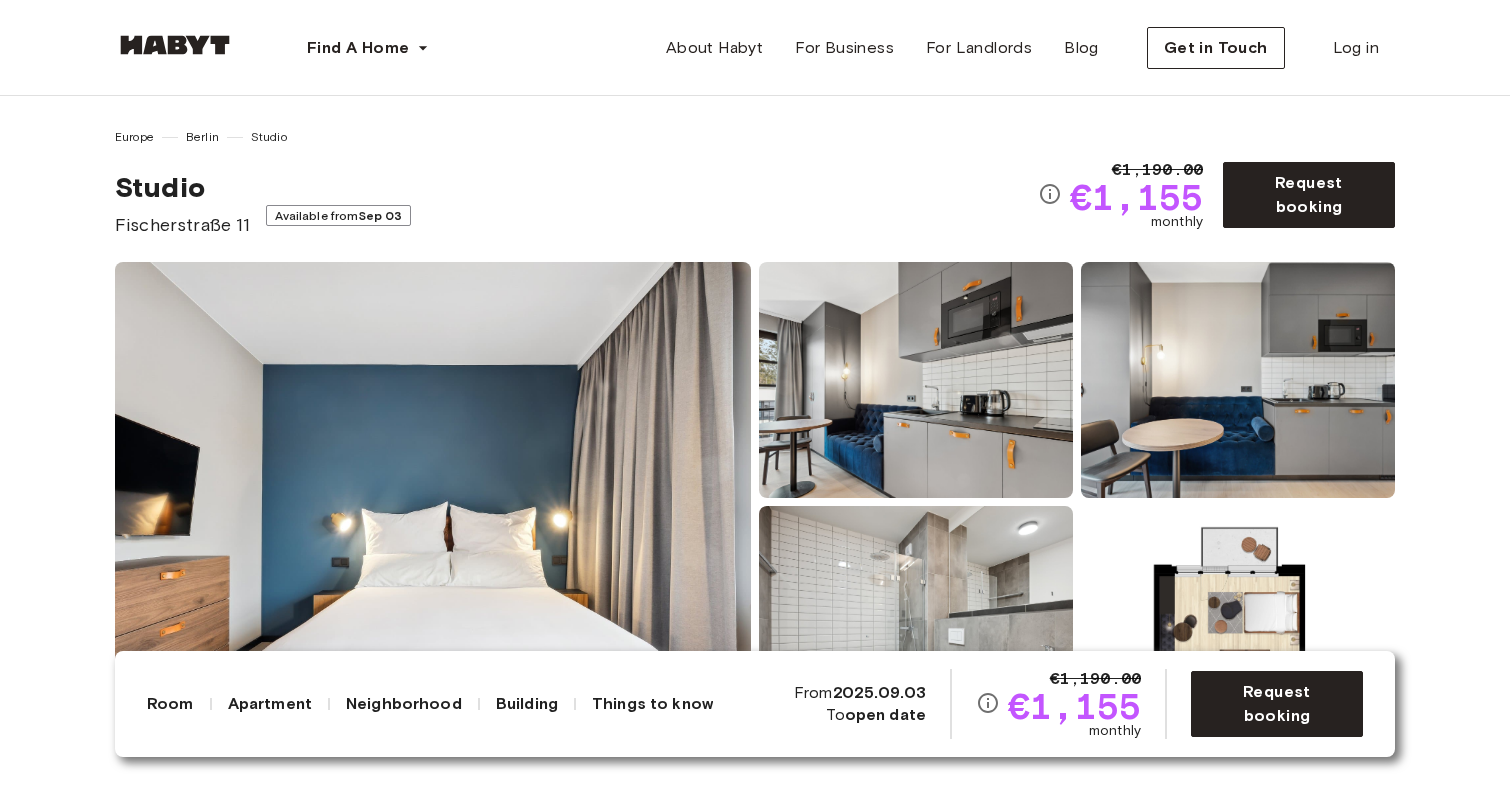 scroll, scrollTop: 2201, scrollLeft: 0, axis: vertical 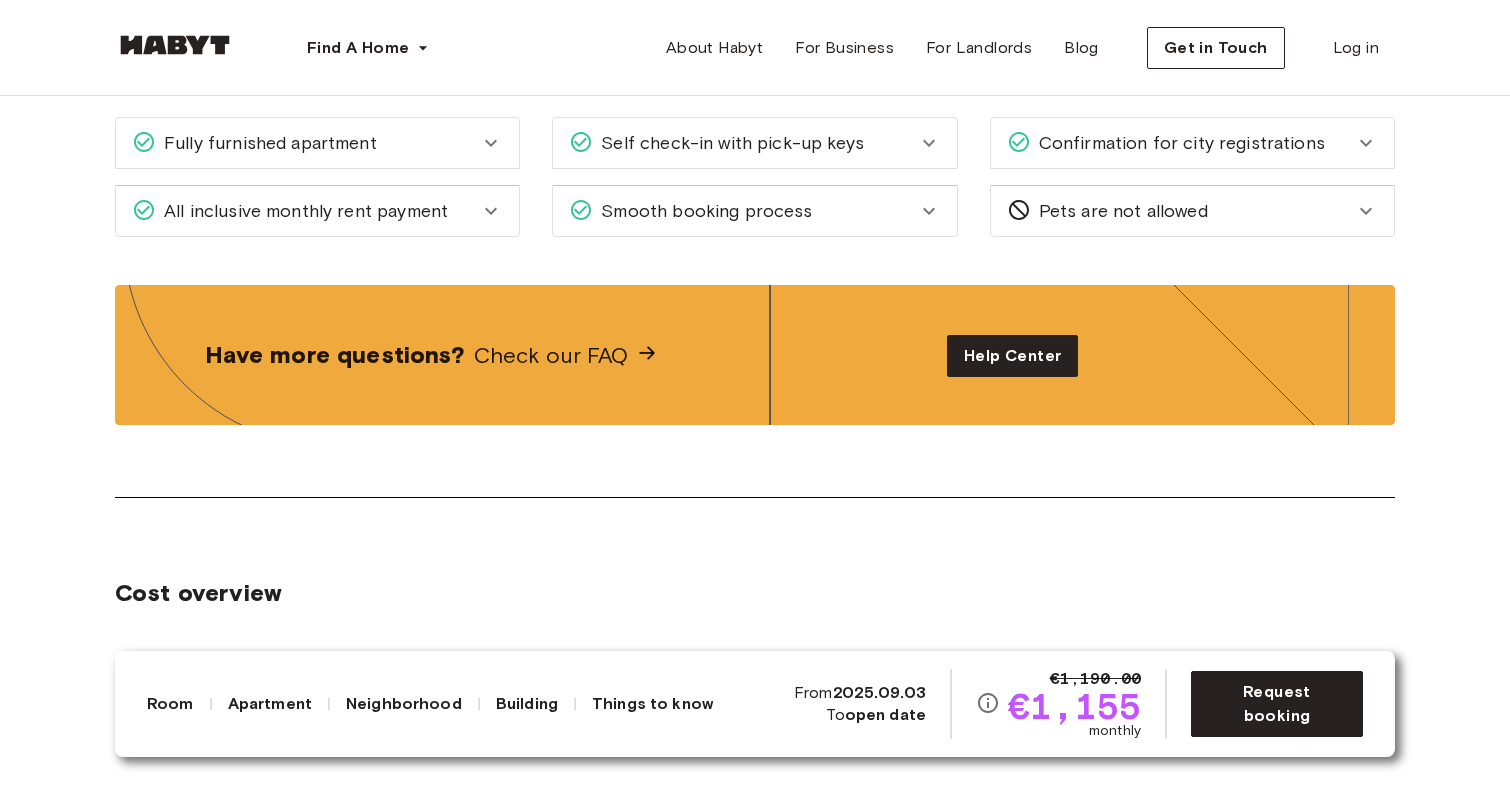 click on "Pets are not allowed" at bounding box center (1119, 211) 